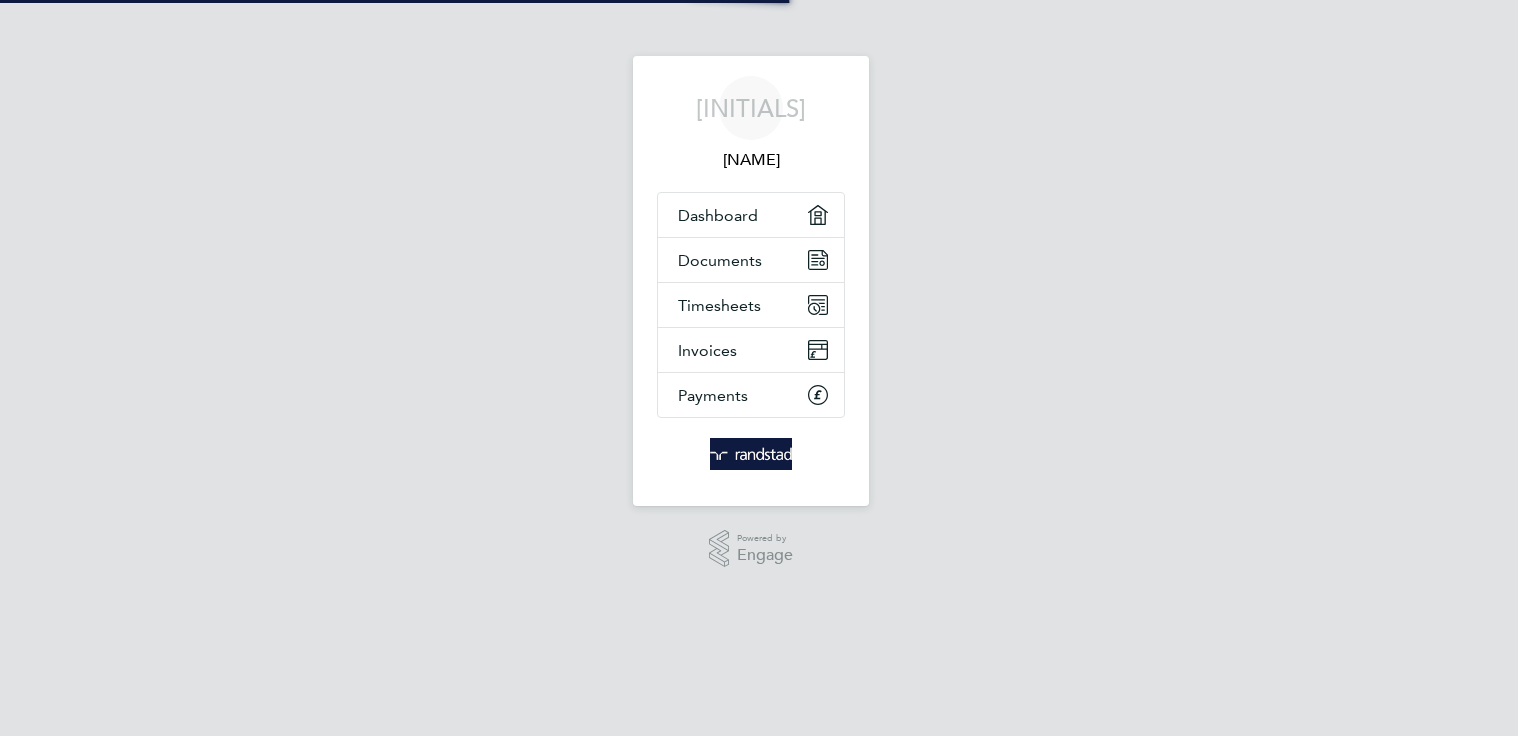 scroll, scrollTop: 0, scrollLeft: 0, axis: both 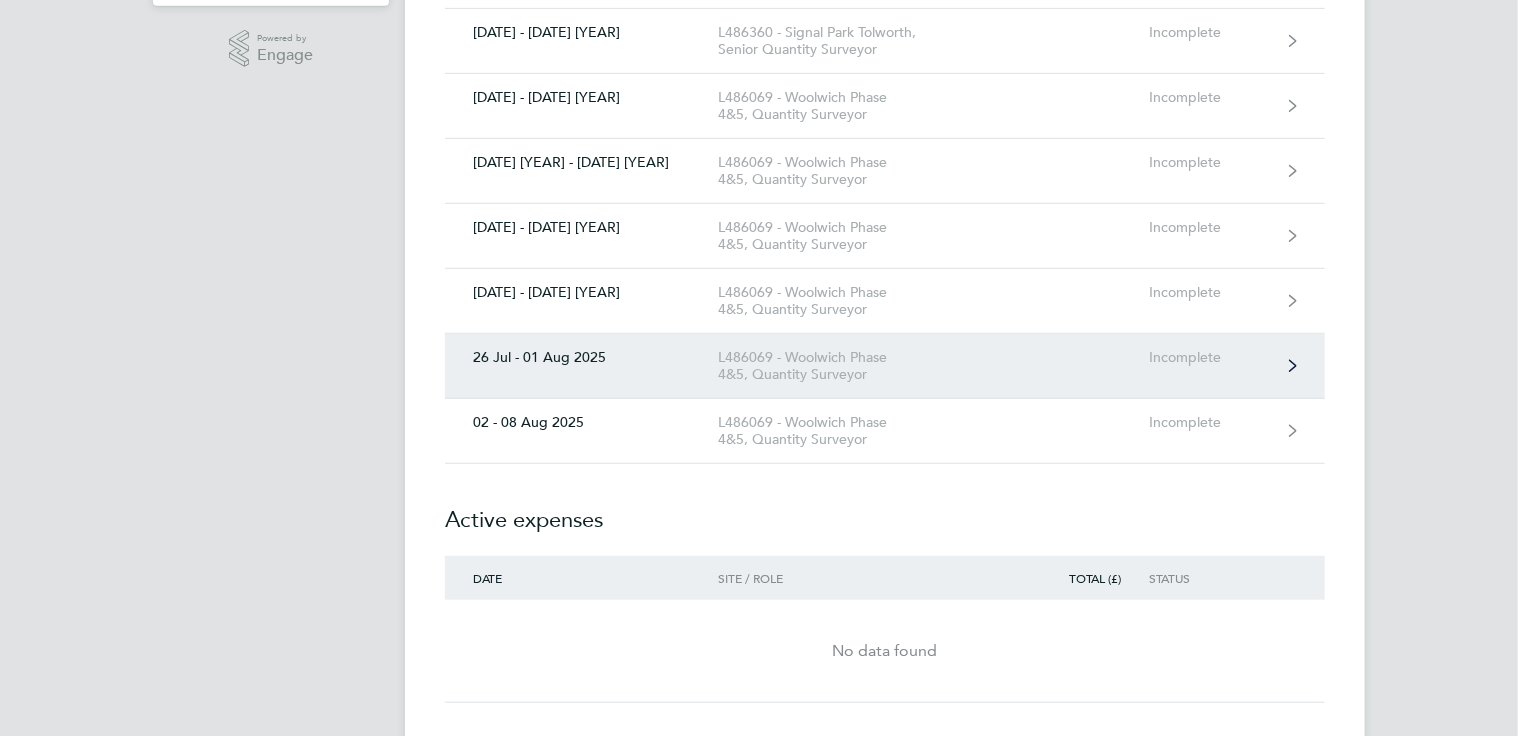 click on "L486069 - Woolwich Phase 4&5, Quantity Surveyor" 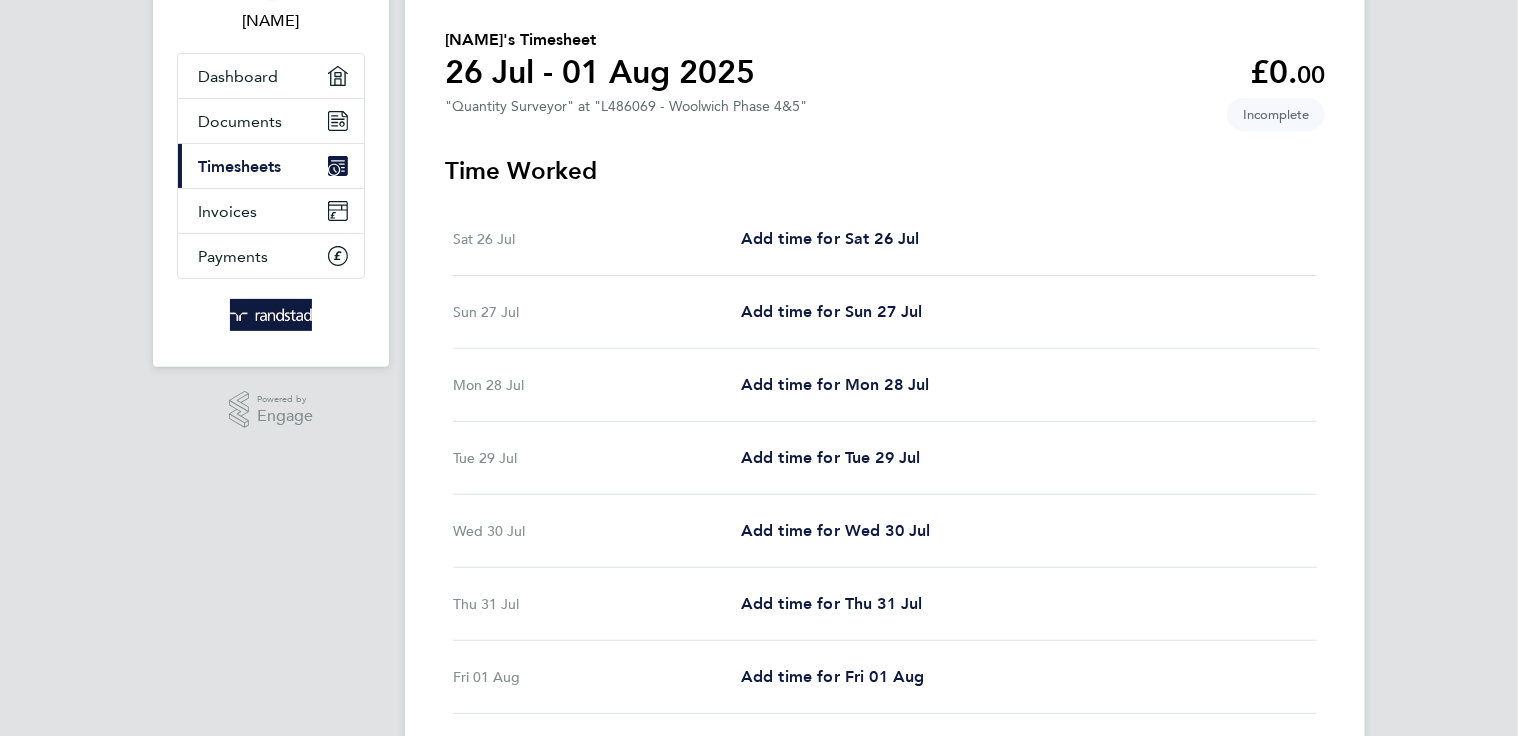 scroll, scrollTop: 200, scrollLeft: 0, axis: vertical 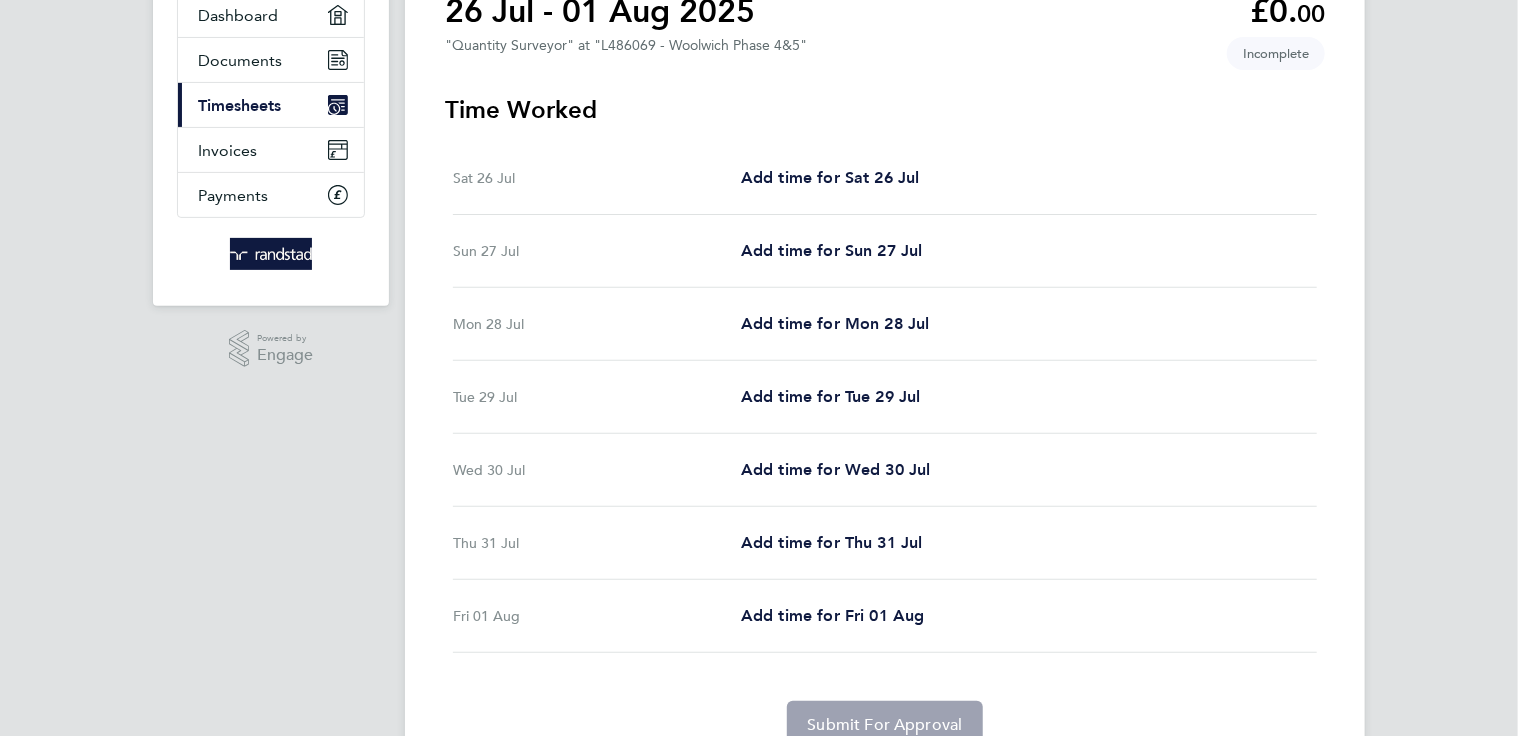 click on "Mon 28 Jul" at bounding box center (597, 324) 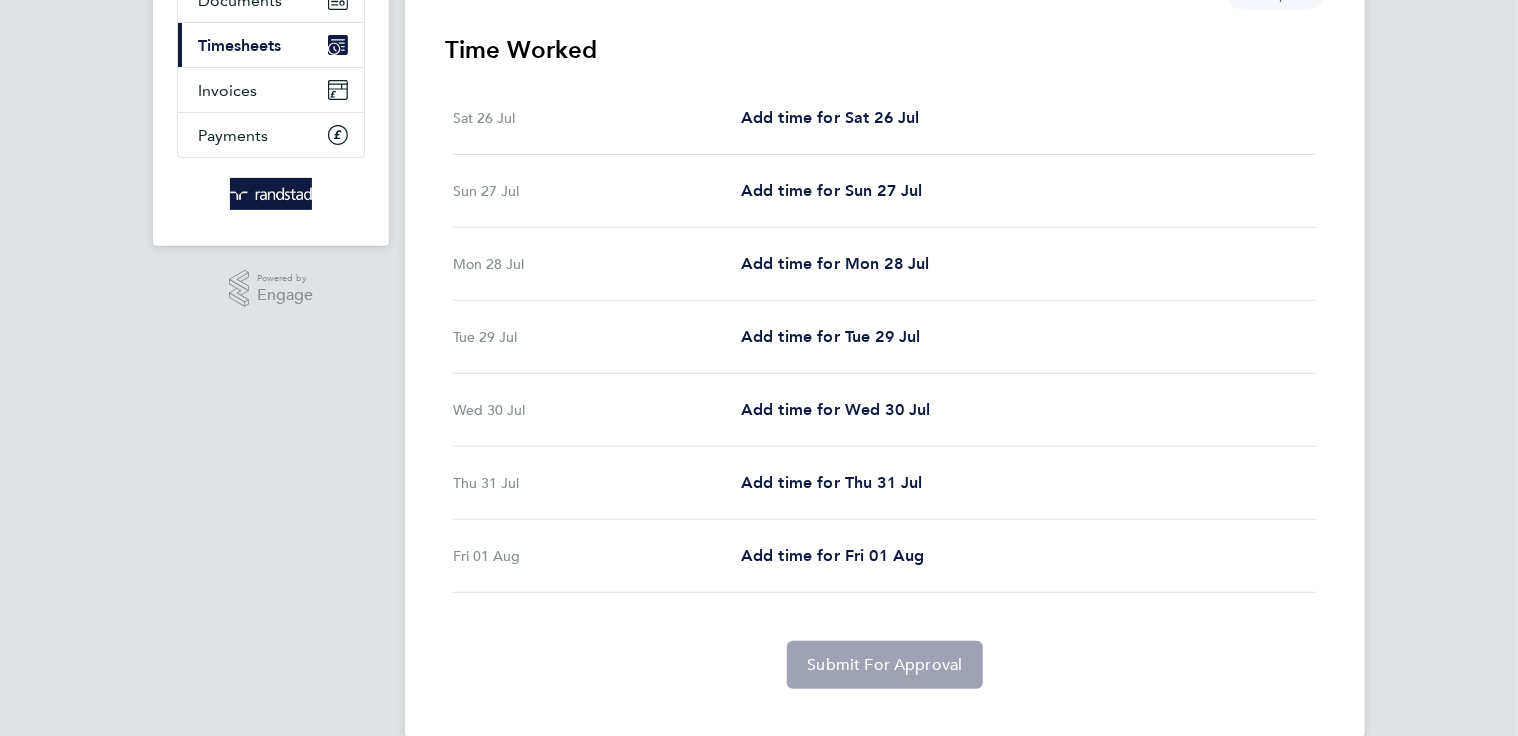 scroll, scrollTop: 292, scrollLeft: 0, axis: vertical 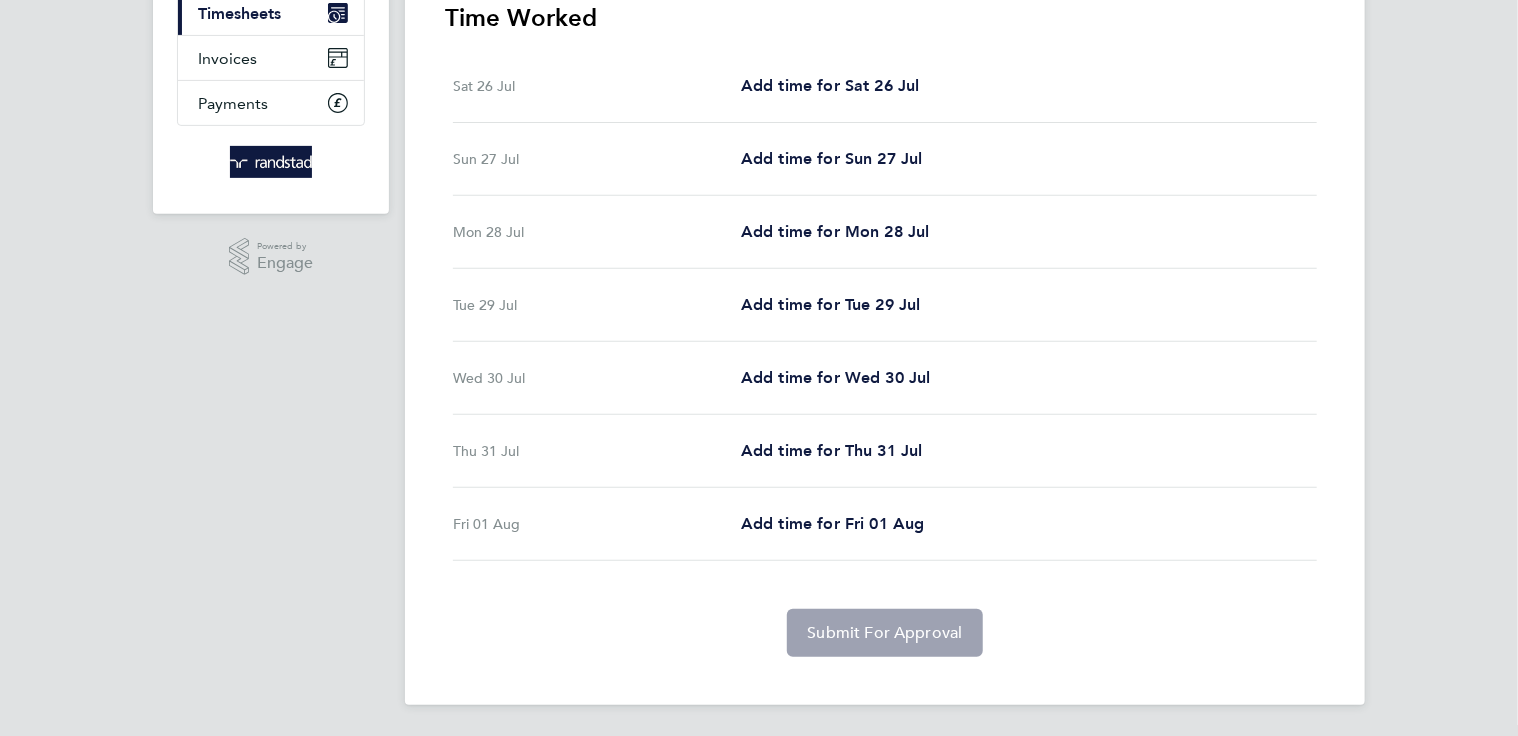 click on "Mon [DATE] Add time for Mon [DATE] Add time for Mon [DATE]" at bounding box center [885, 232] 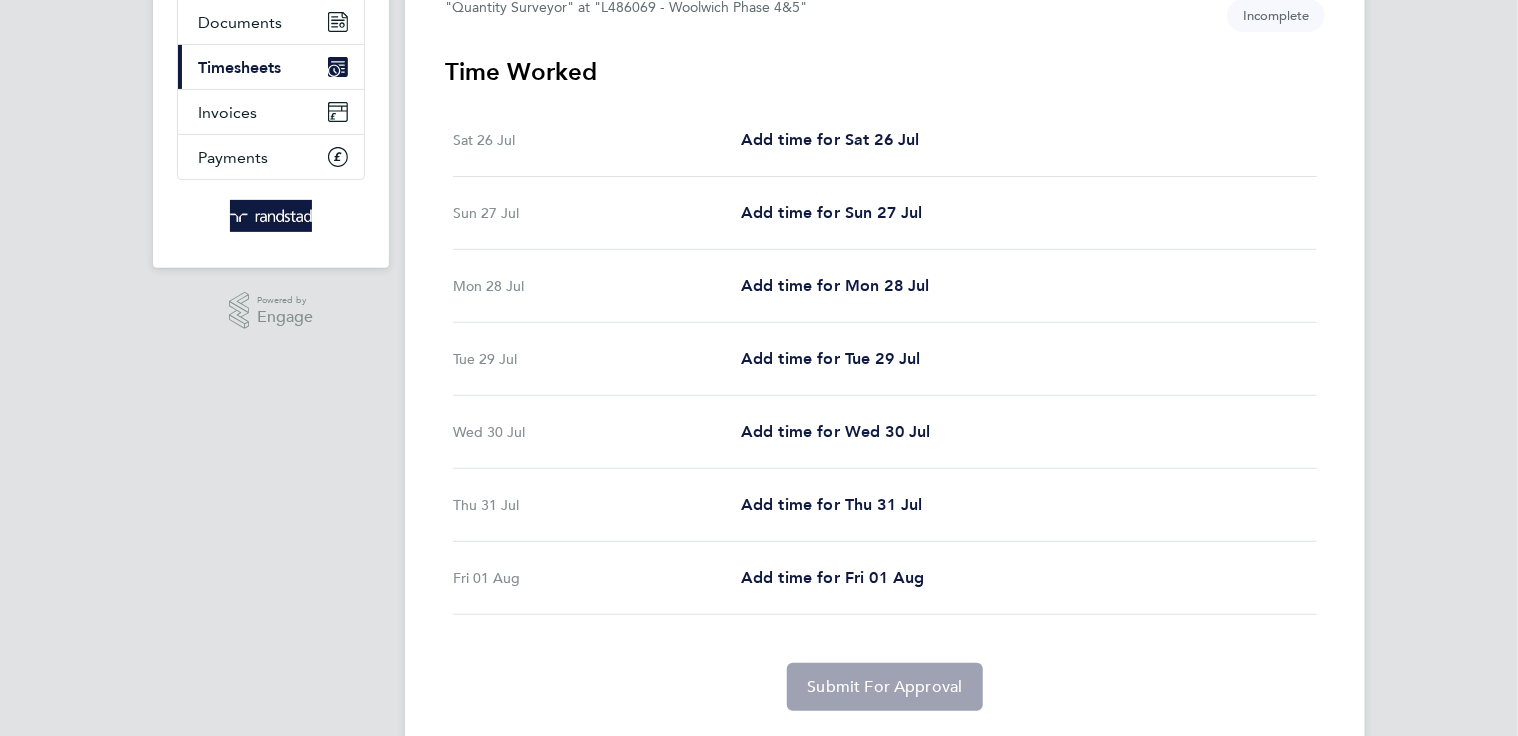 scroll, scrollTop: 192, scrollLeft: 0, axis: vertical 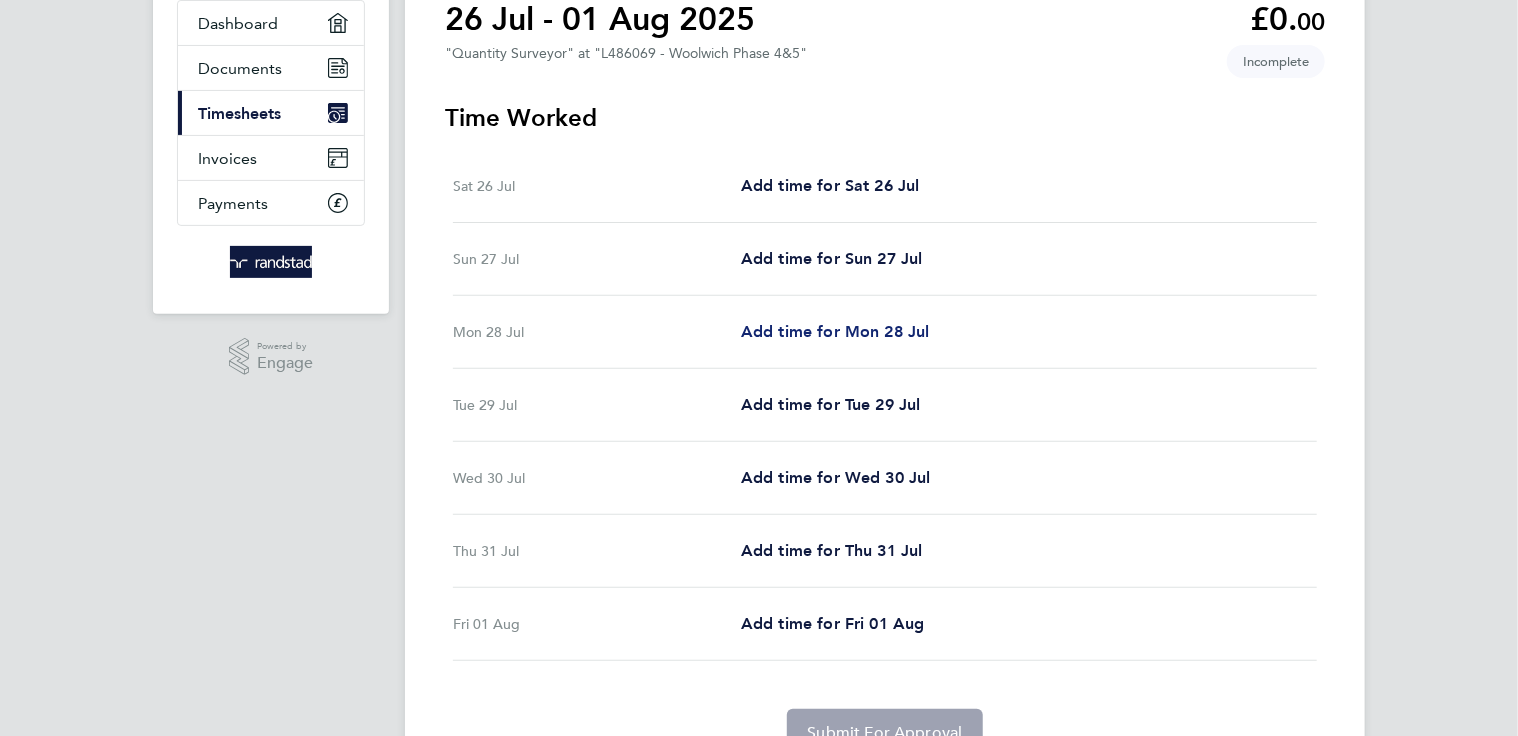 click on "Add time for Mon 28 Jul" at bounding box center [835, 331] 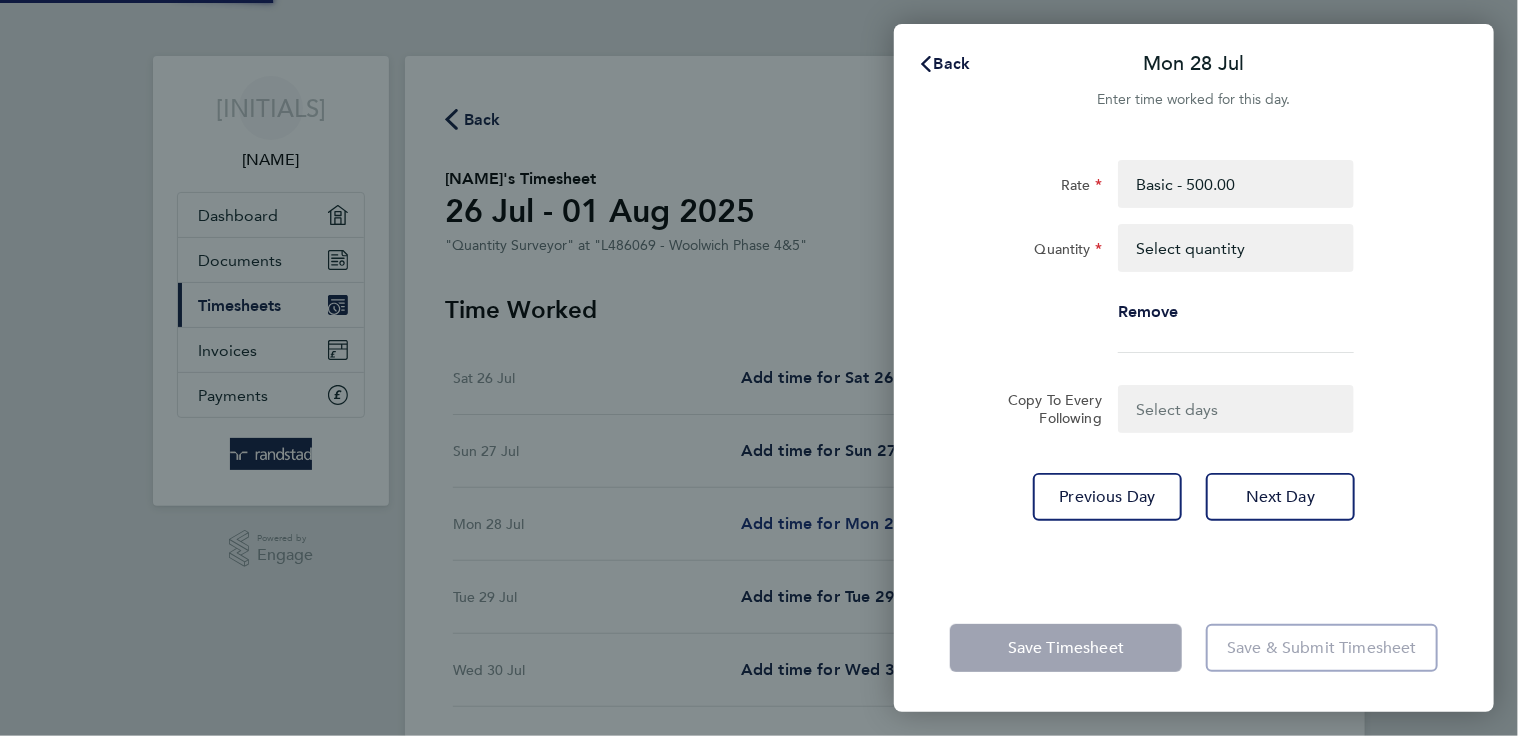 scroll, scrollTop: 0, scrollLeft: 0, axis: both 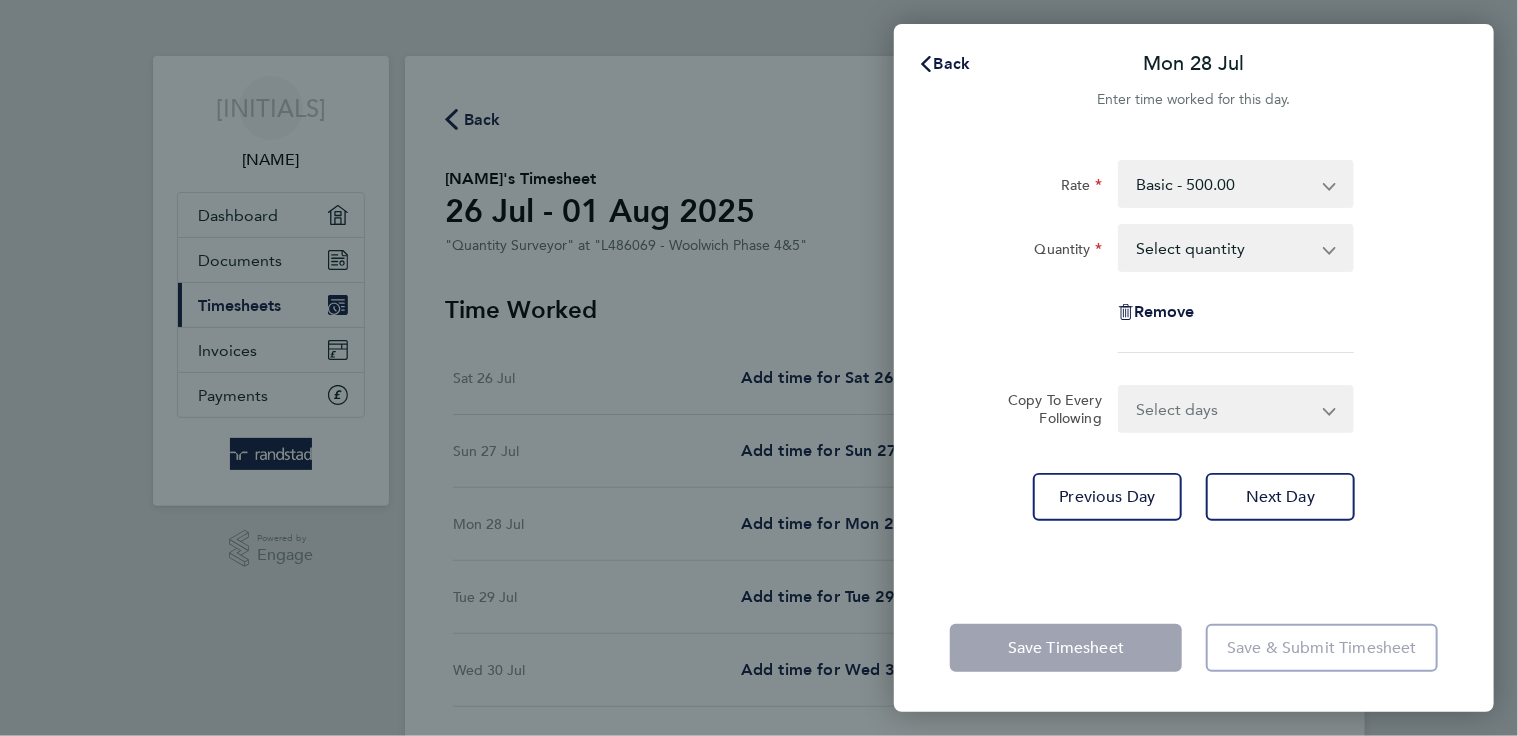click on "Select quantity   0.5   1" at bounding box center [1224, 248] 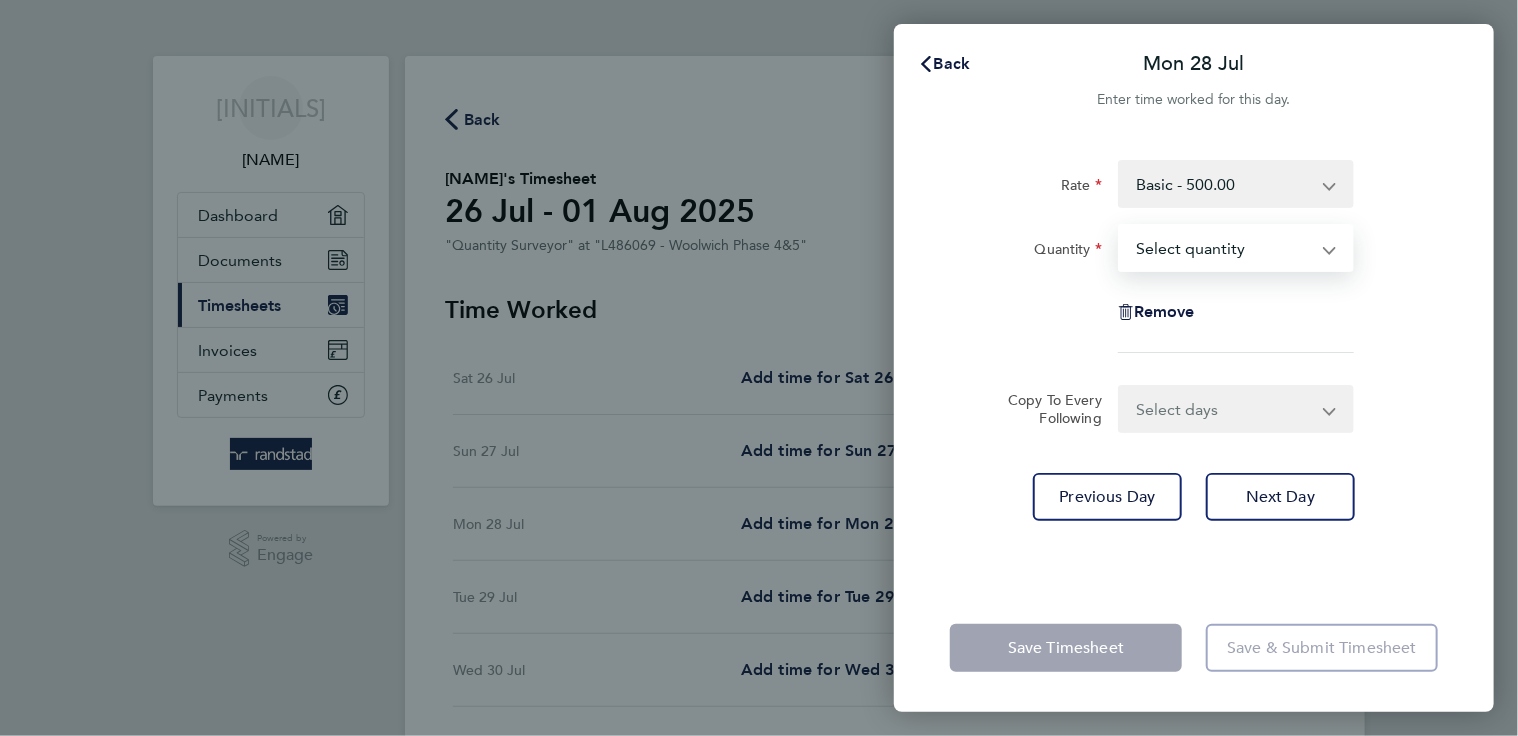 select on "1" 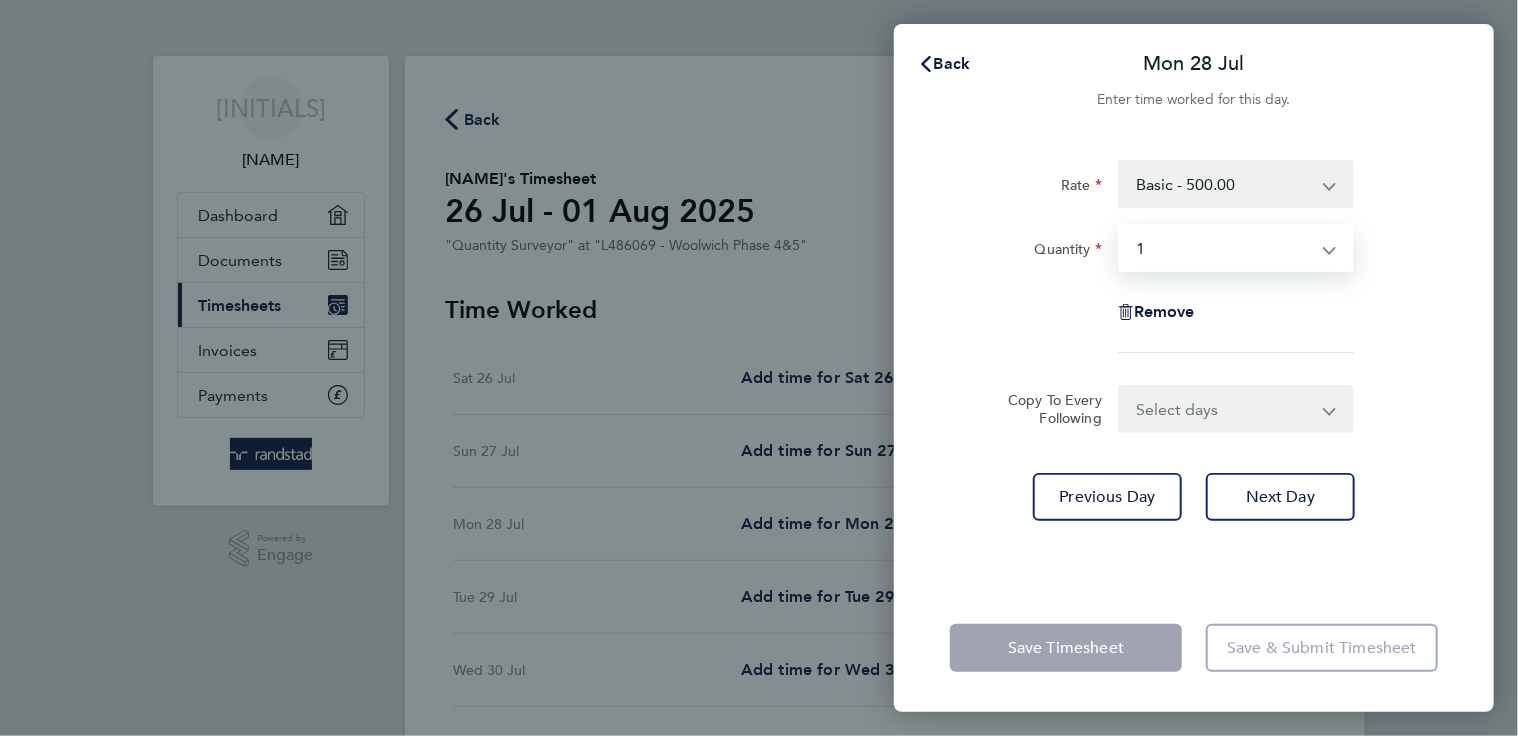 click on "Select quantity   0.5   1" at bounding box center (1224, 248) 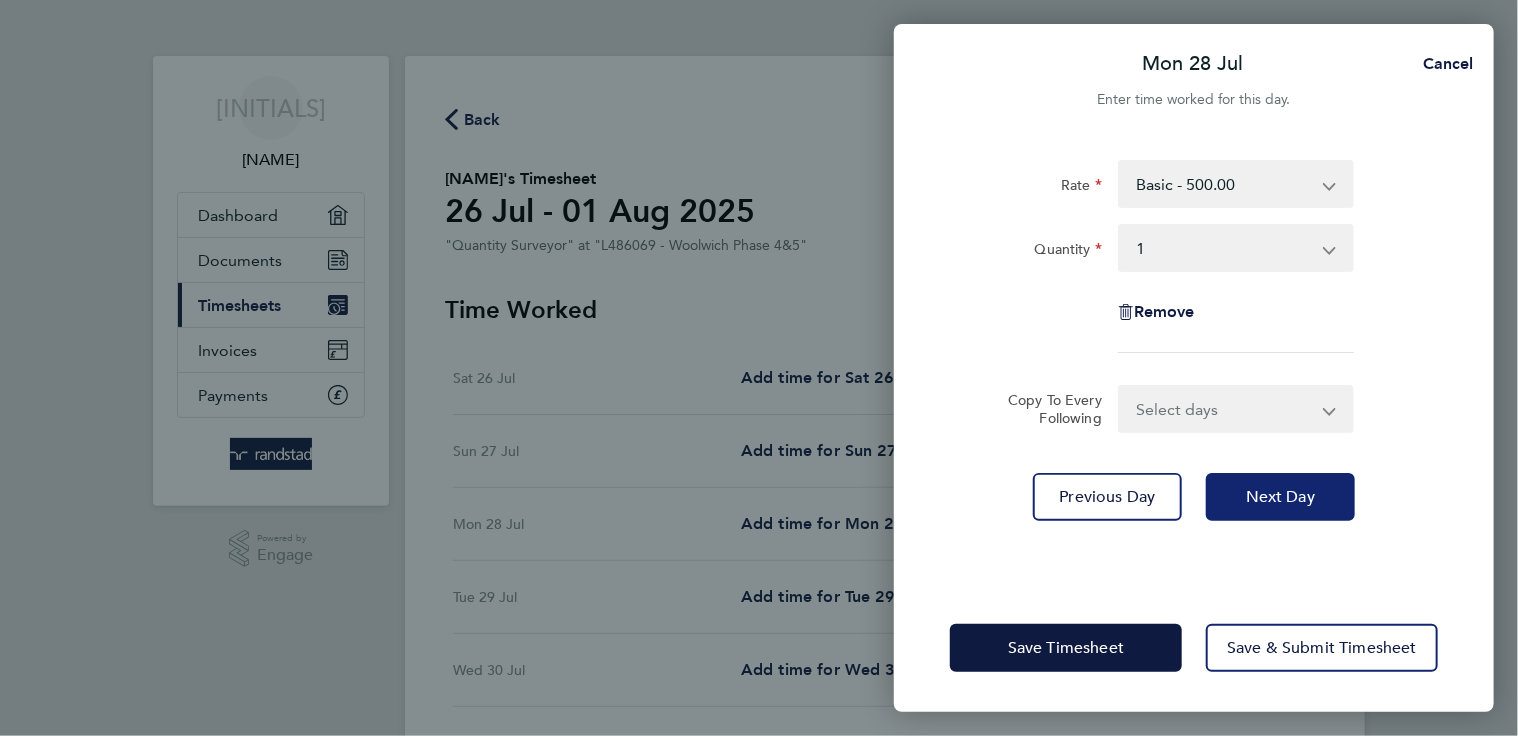 click on "Next Day" 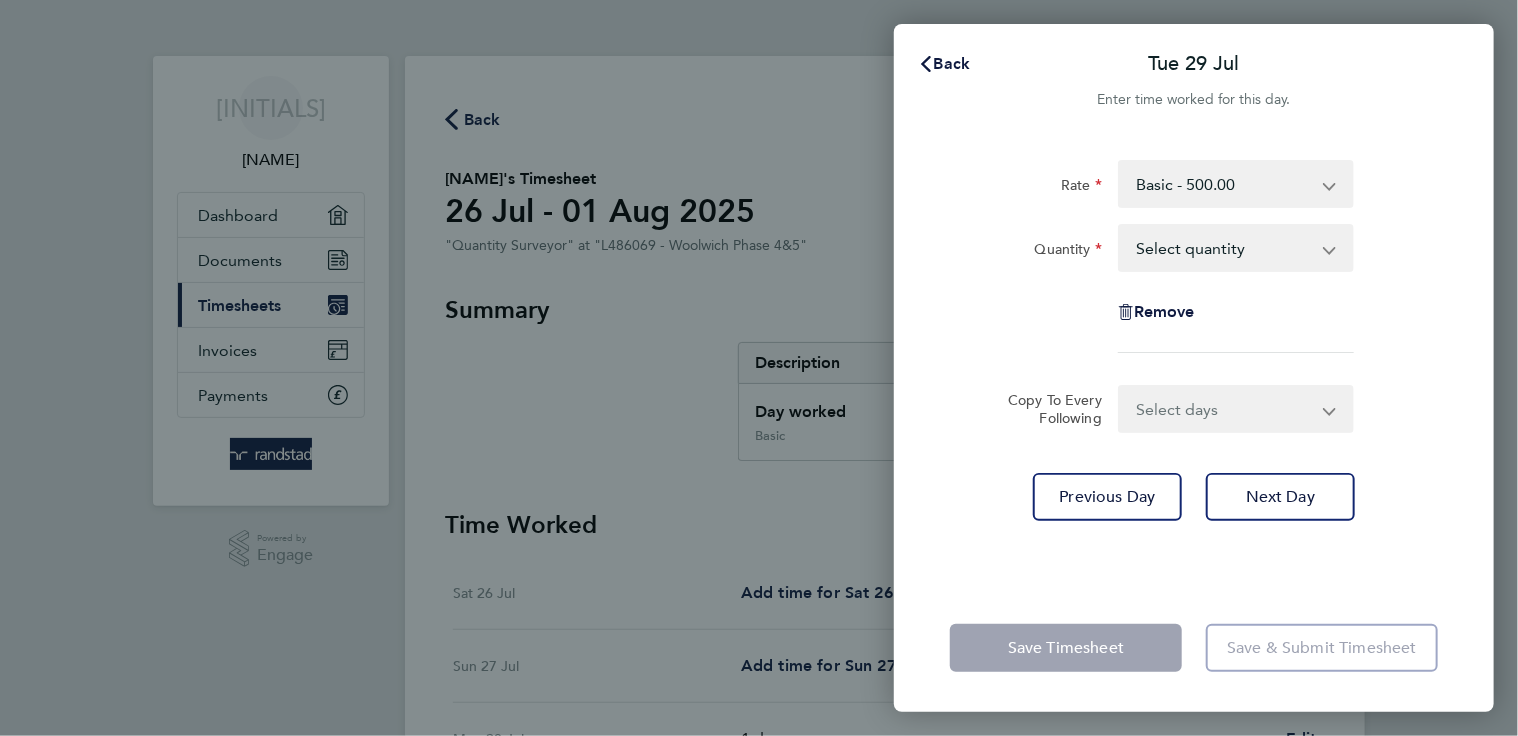 click 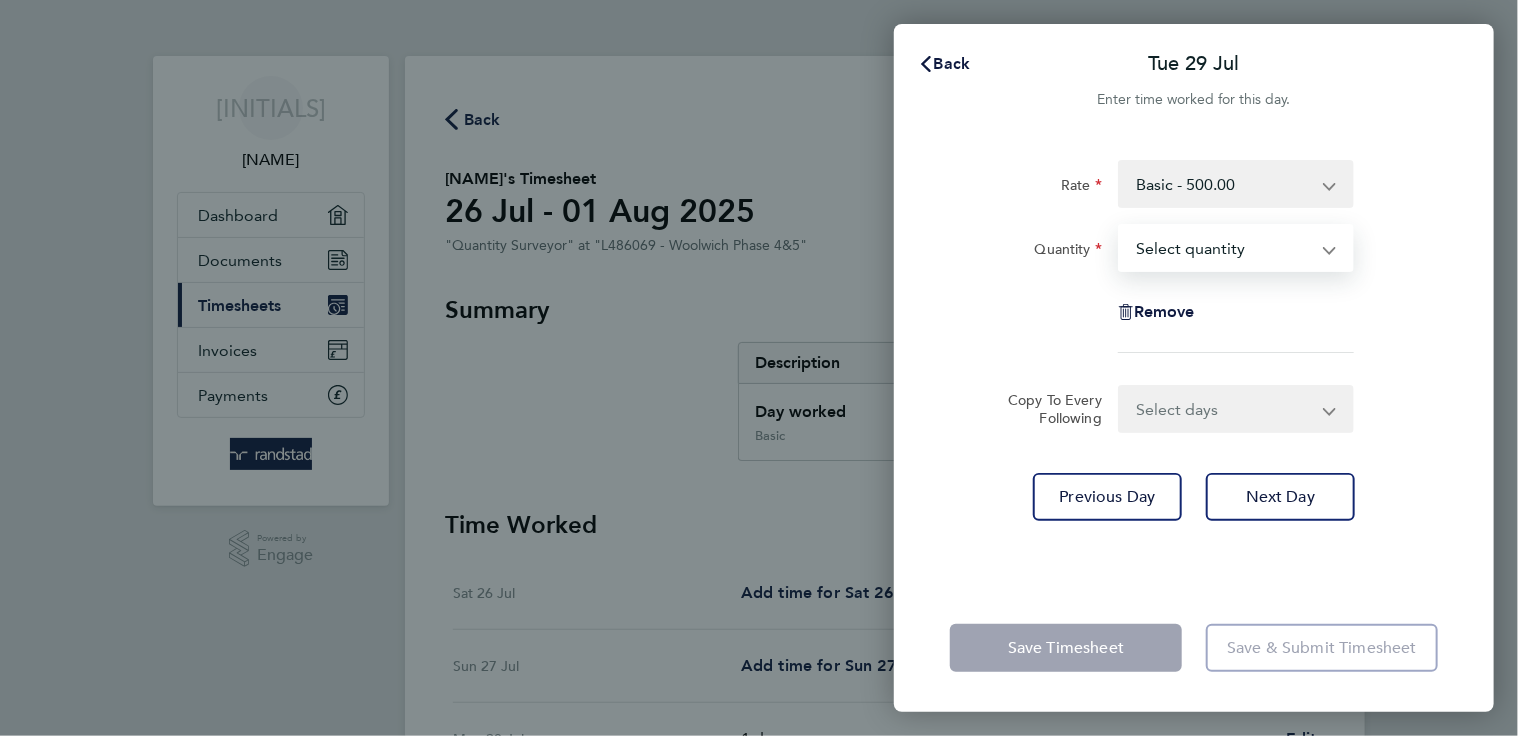 click on "Select quantity   0.5   1" at bounding box center (1224, 248) 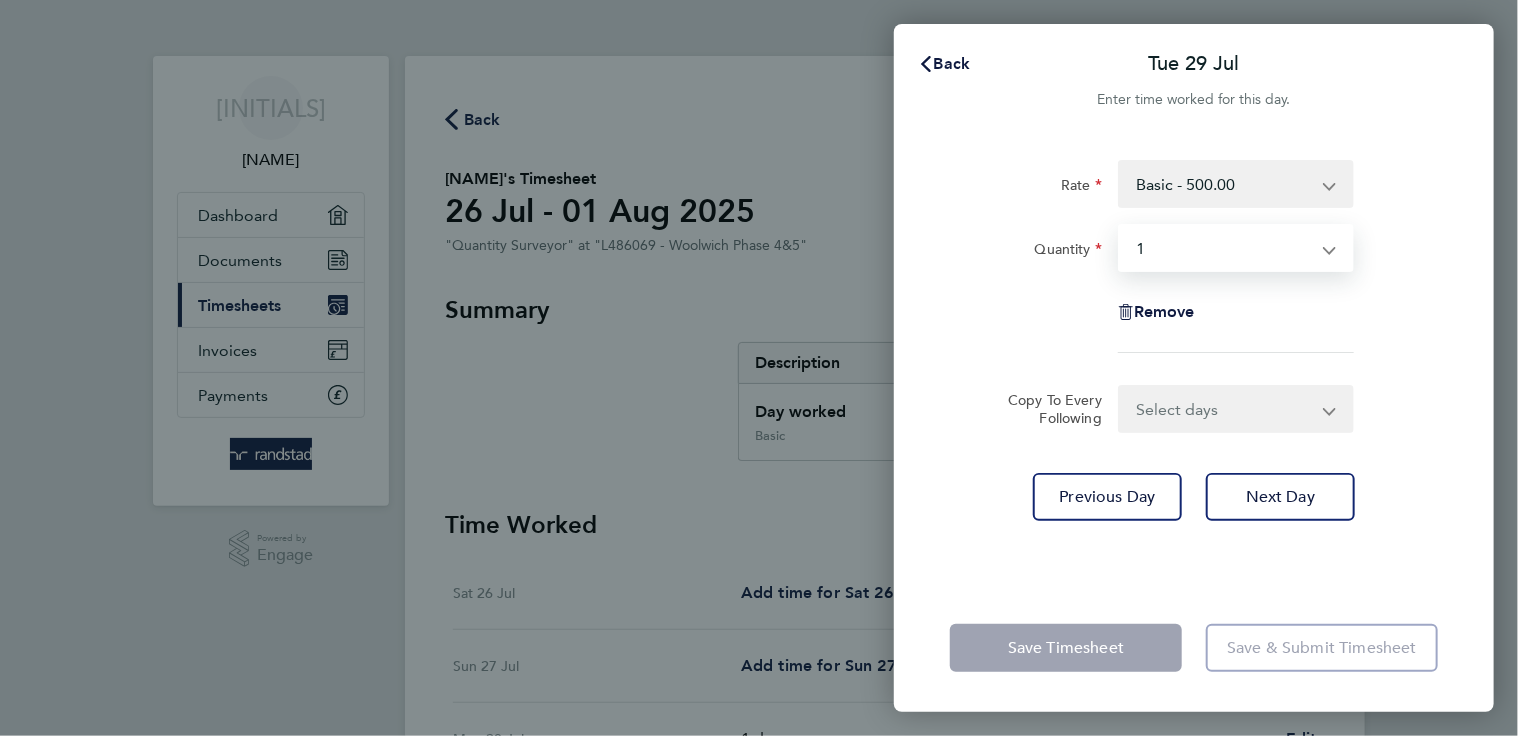 click on "Select quantity   0.5   1" at bounding box center [1224, 248] 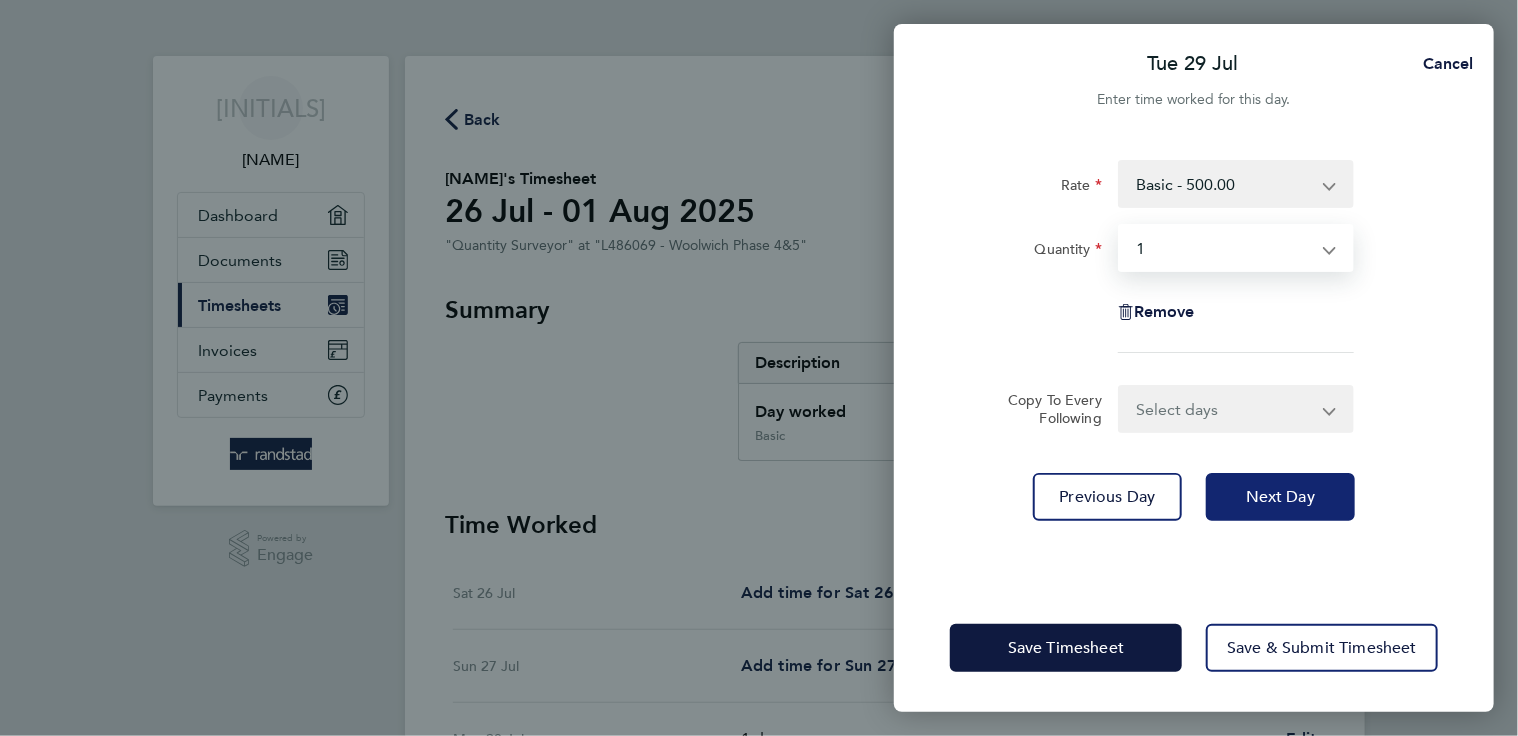 click on "Next Day" 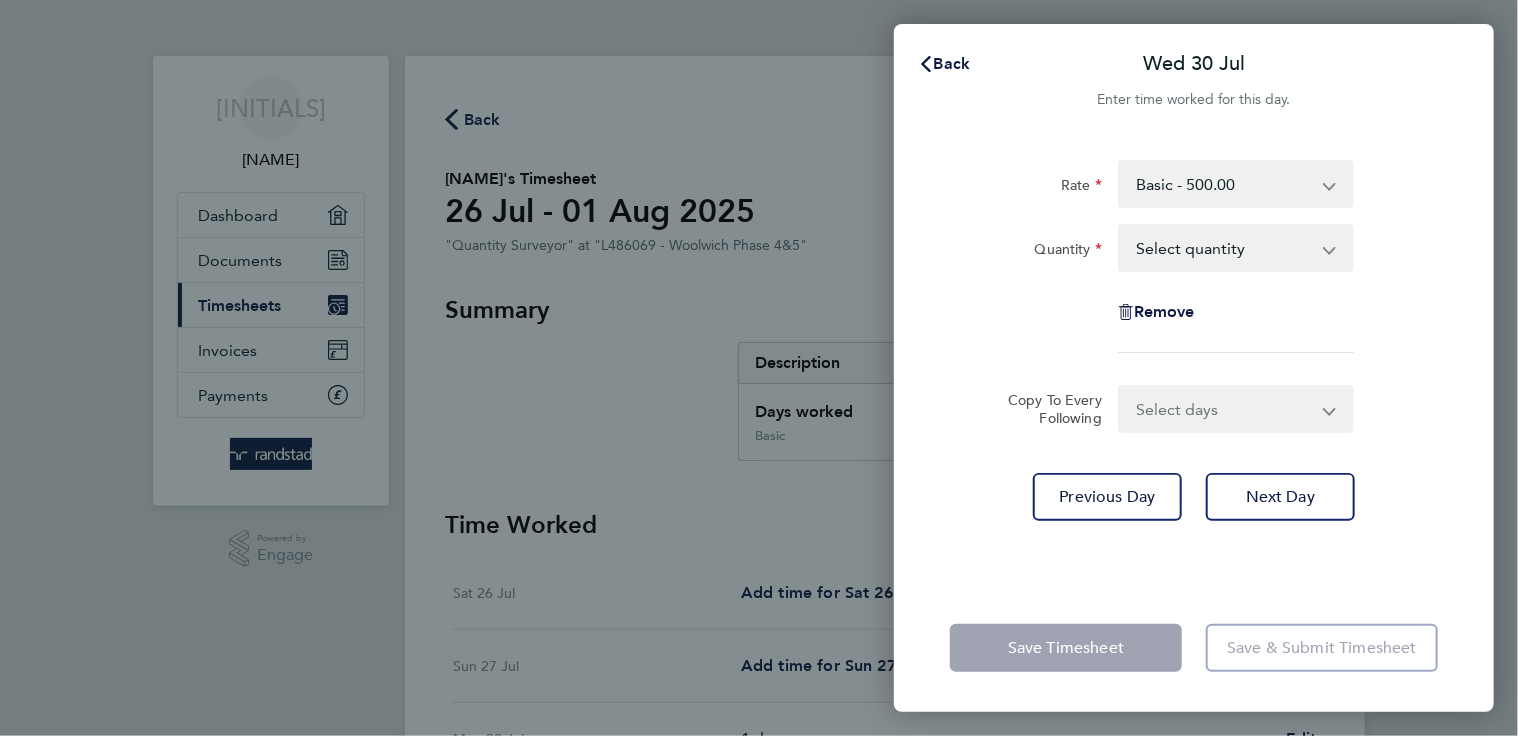 click 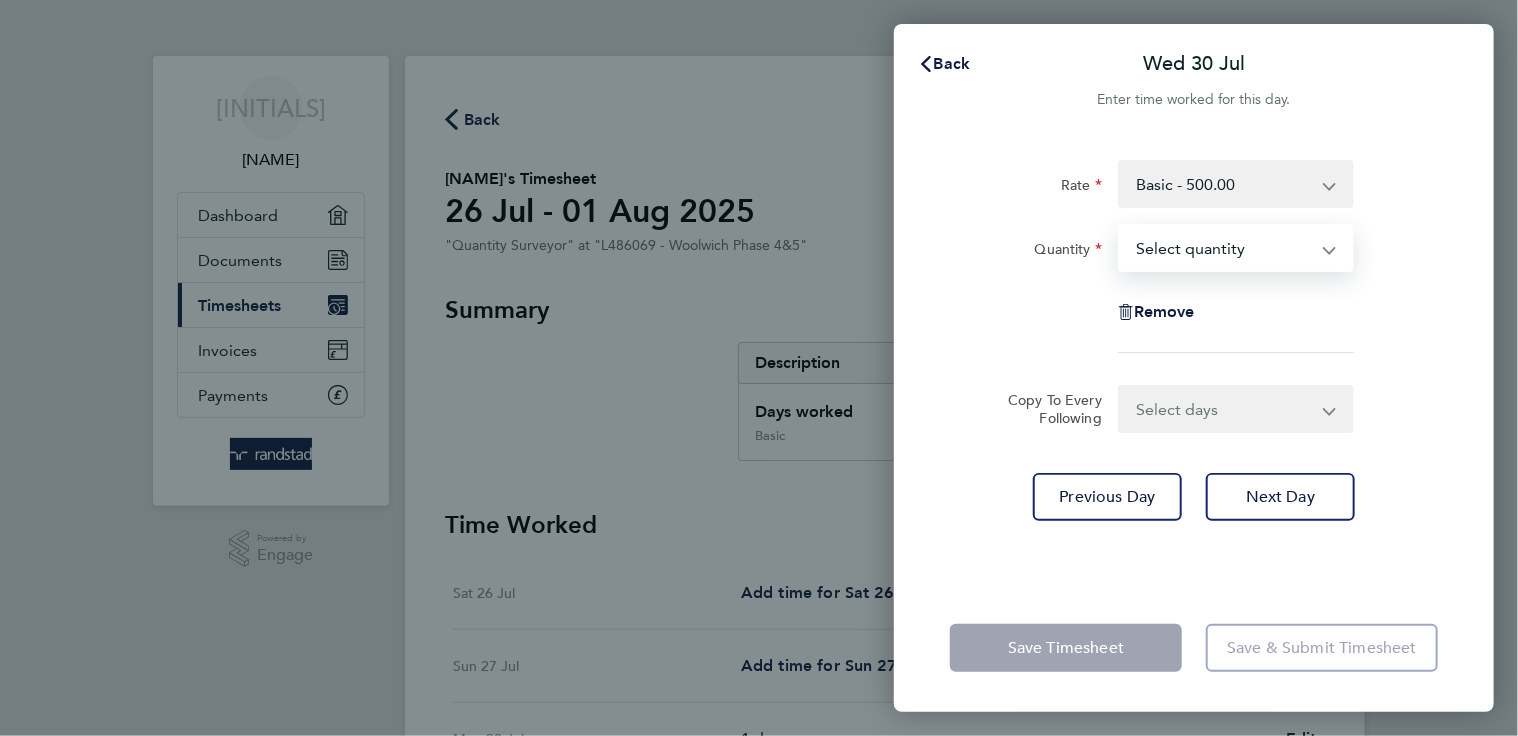 select on "1" 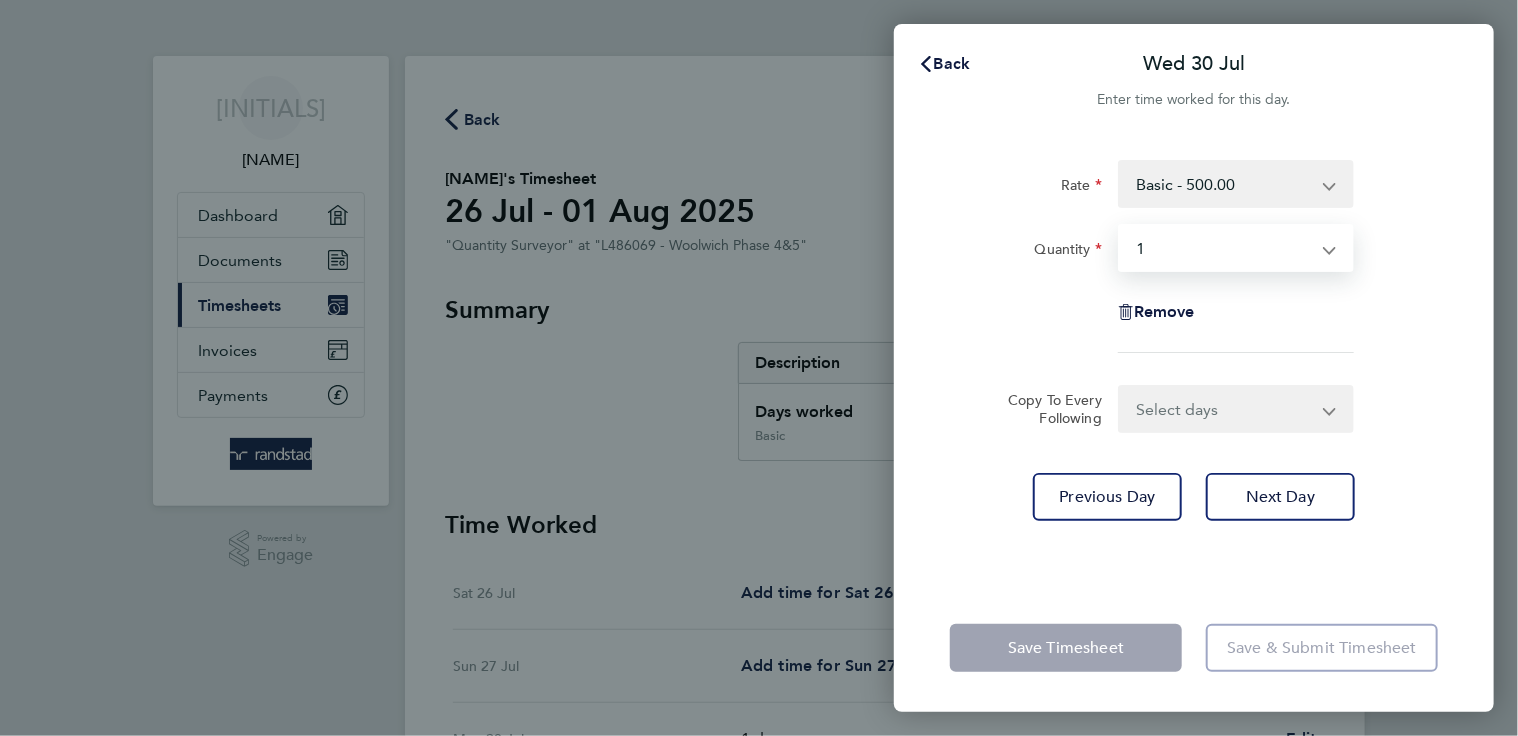 click on "Select quantity   0.5   1" at bounding box center [1224, 248] 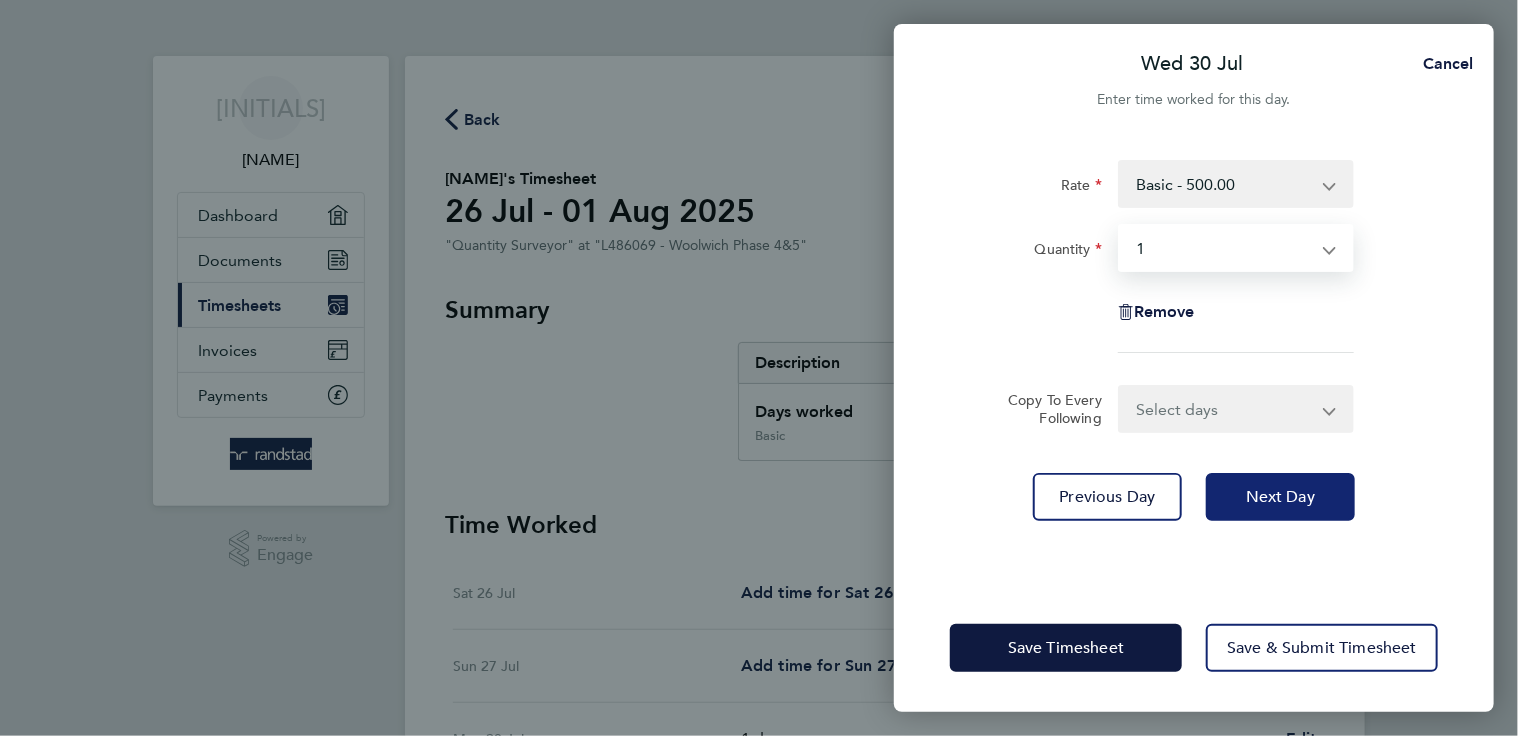 click on "Next Day" 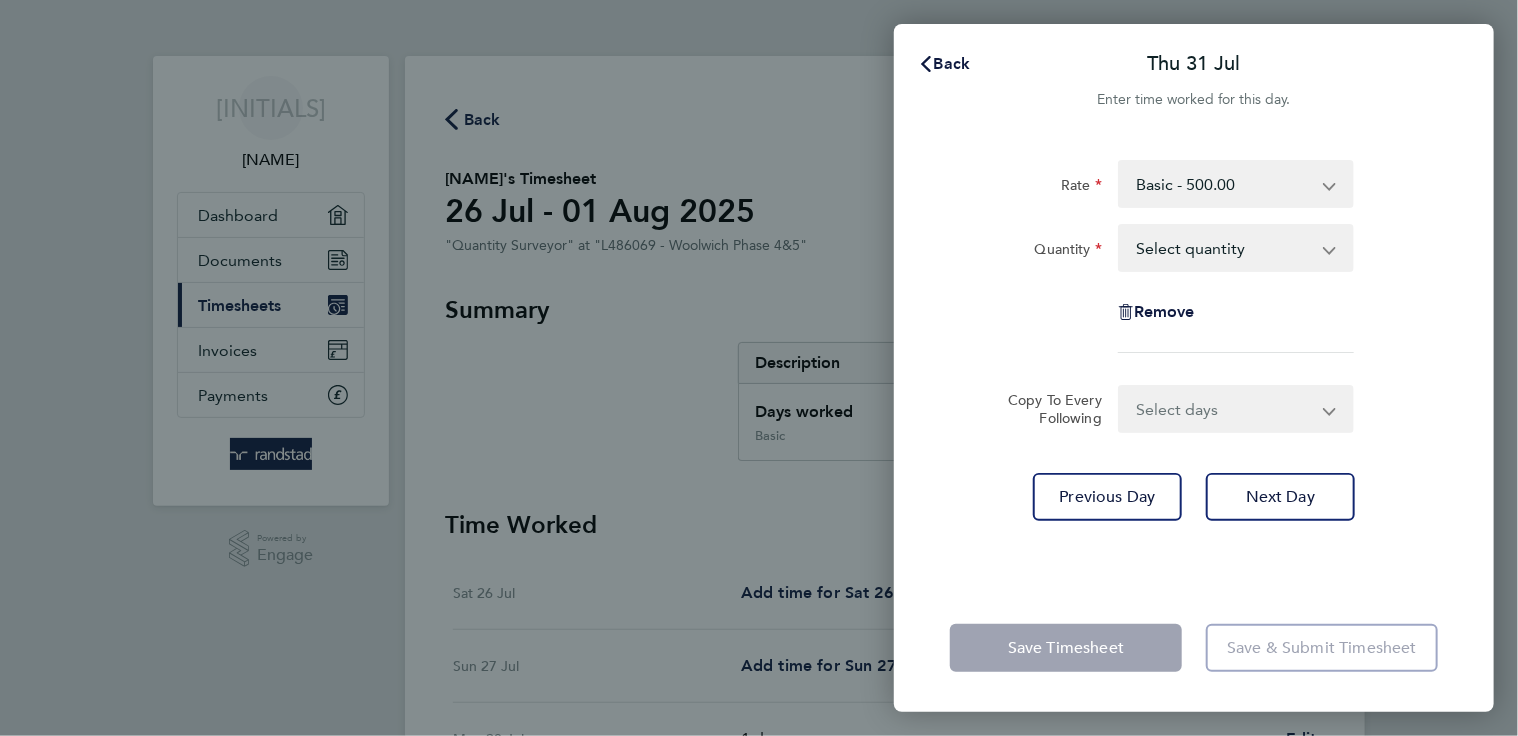click 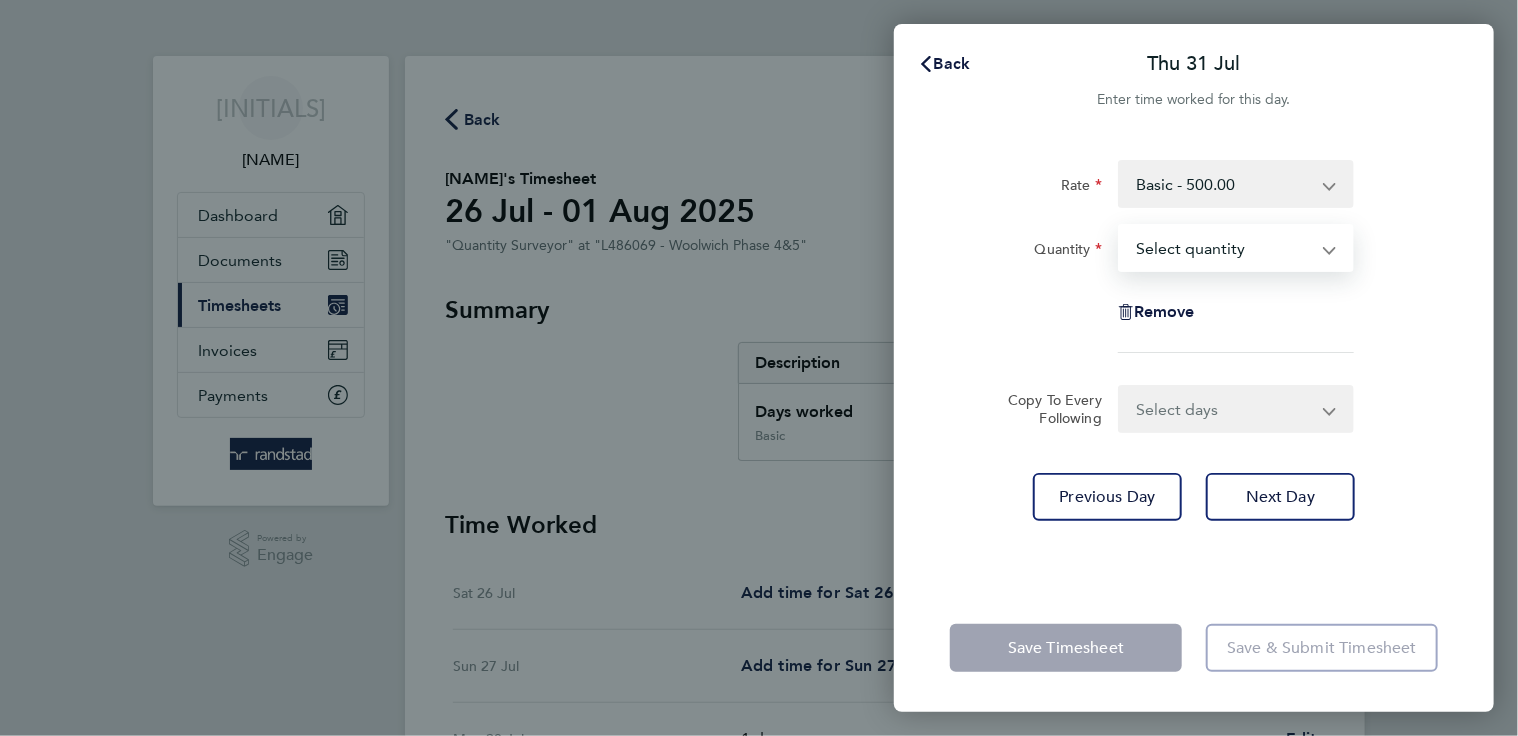 select on "1" 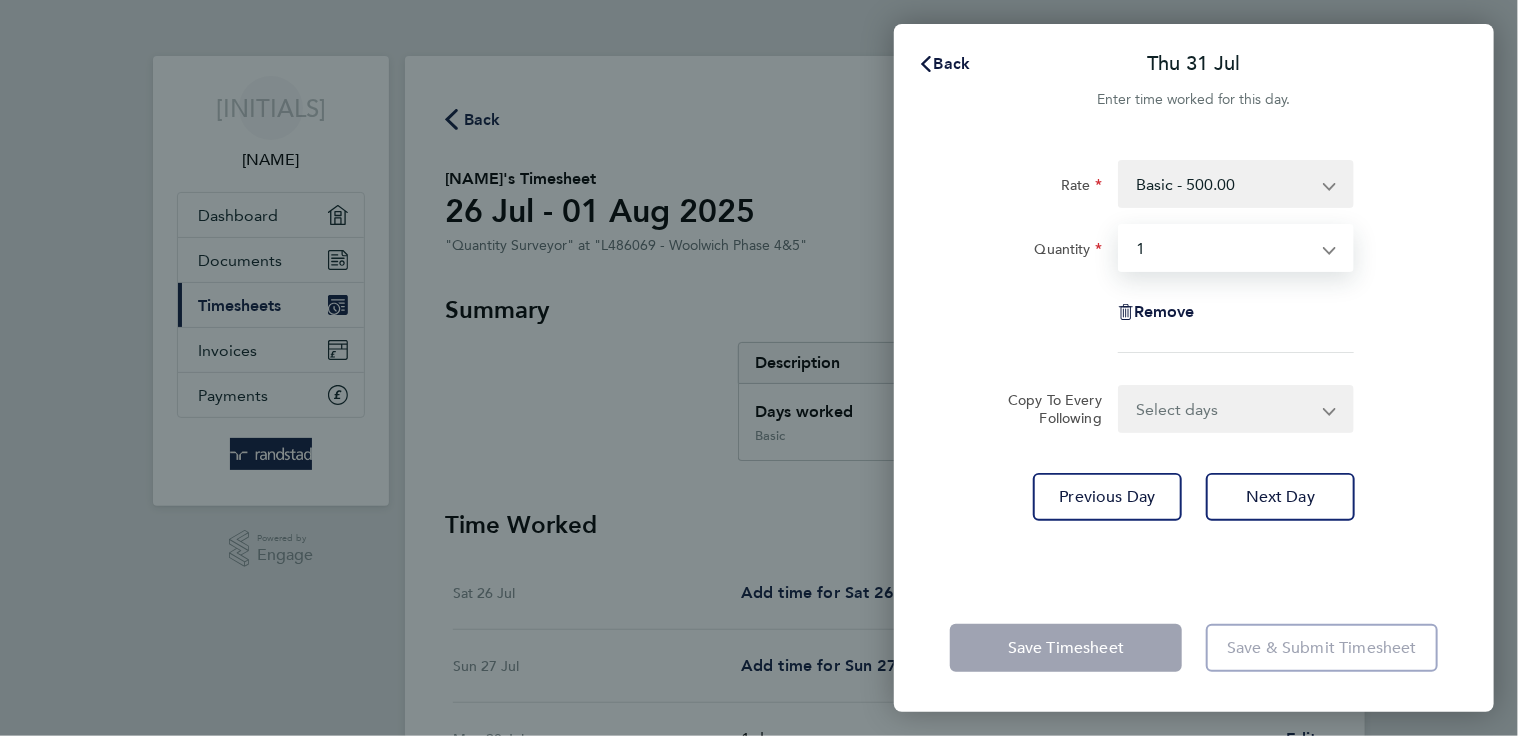 click on "Select quantity   0.5   1" at bounding box center (1224, 248) 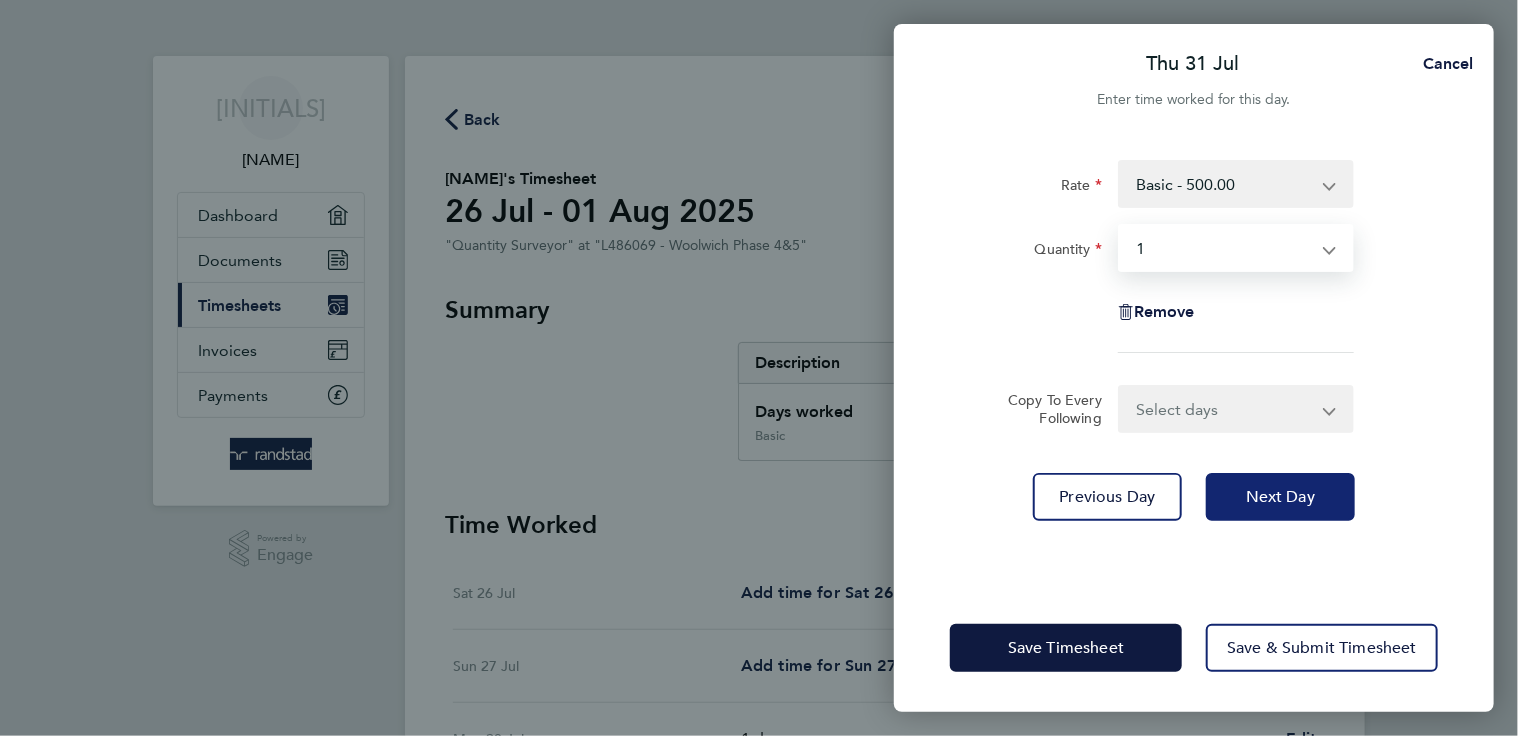 click on "Next Day" 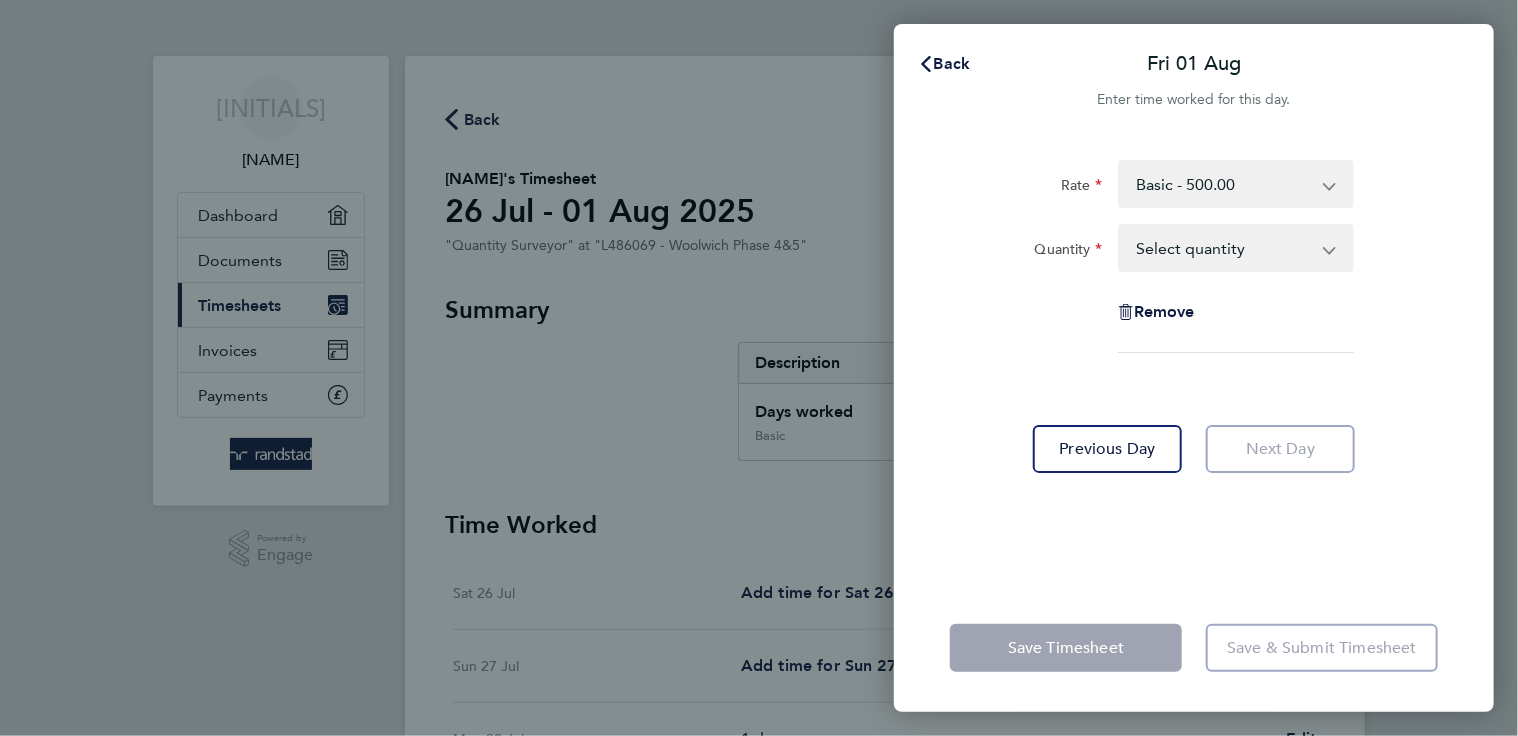 click on "Save Timesheet" 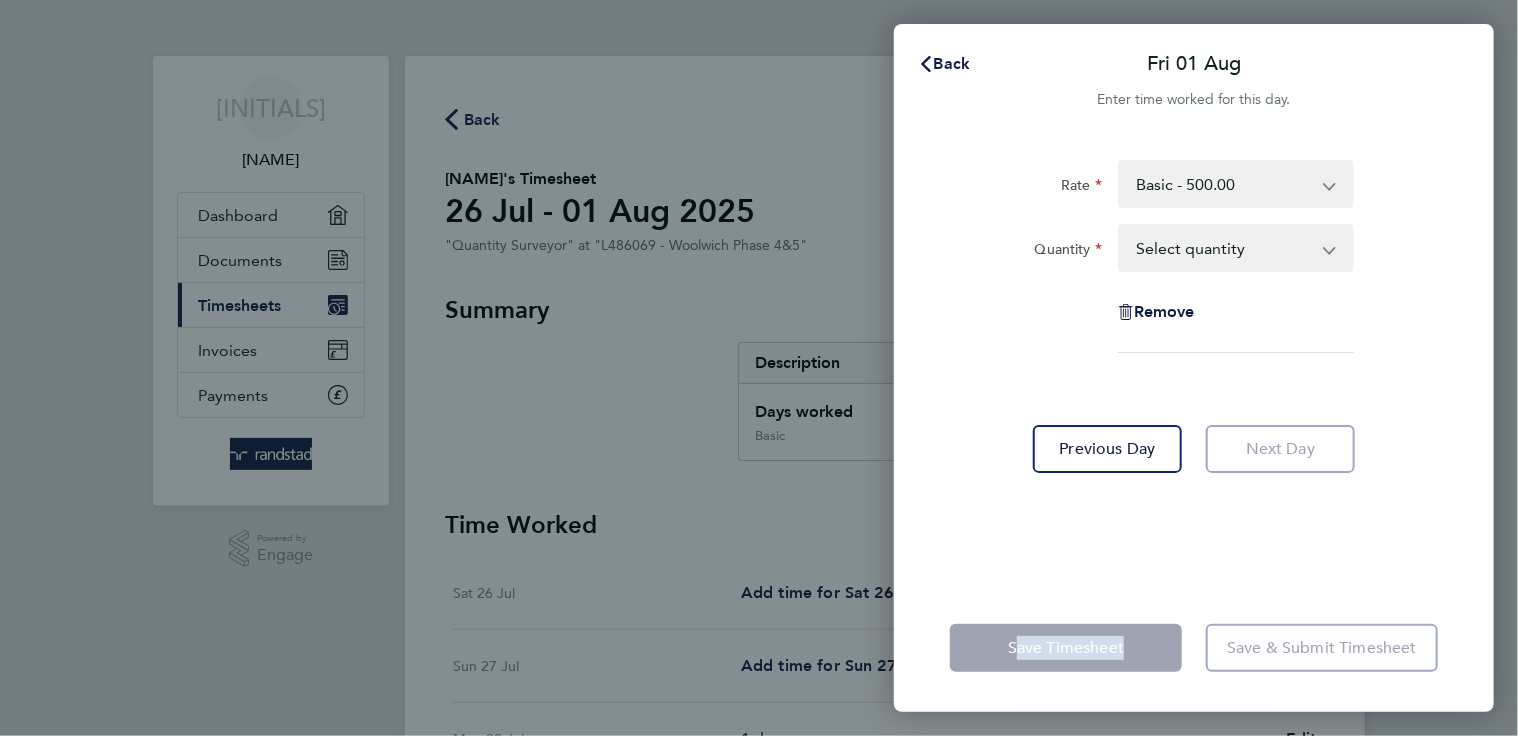 click on "Save Timesheet" 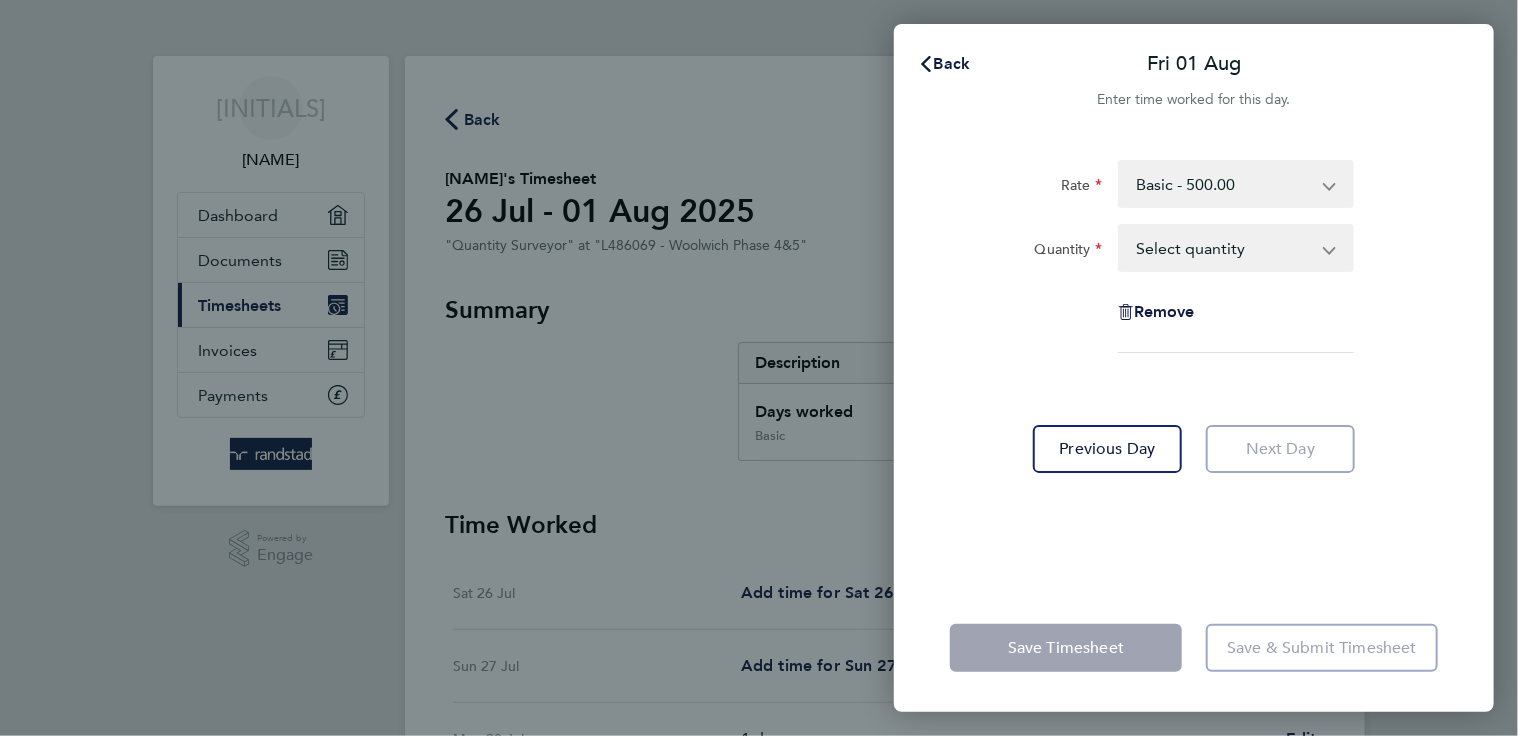 click on "Back Fri [DATE] Enter time worked for this day. Rate Basic - 500.00
Quantity Select quantity 0.5 1
Remove Previous Day Next Day Save Timesheet Save & Submit Timesheet" 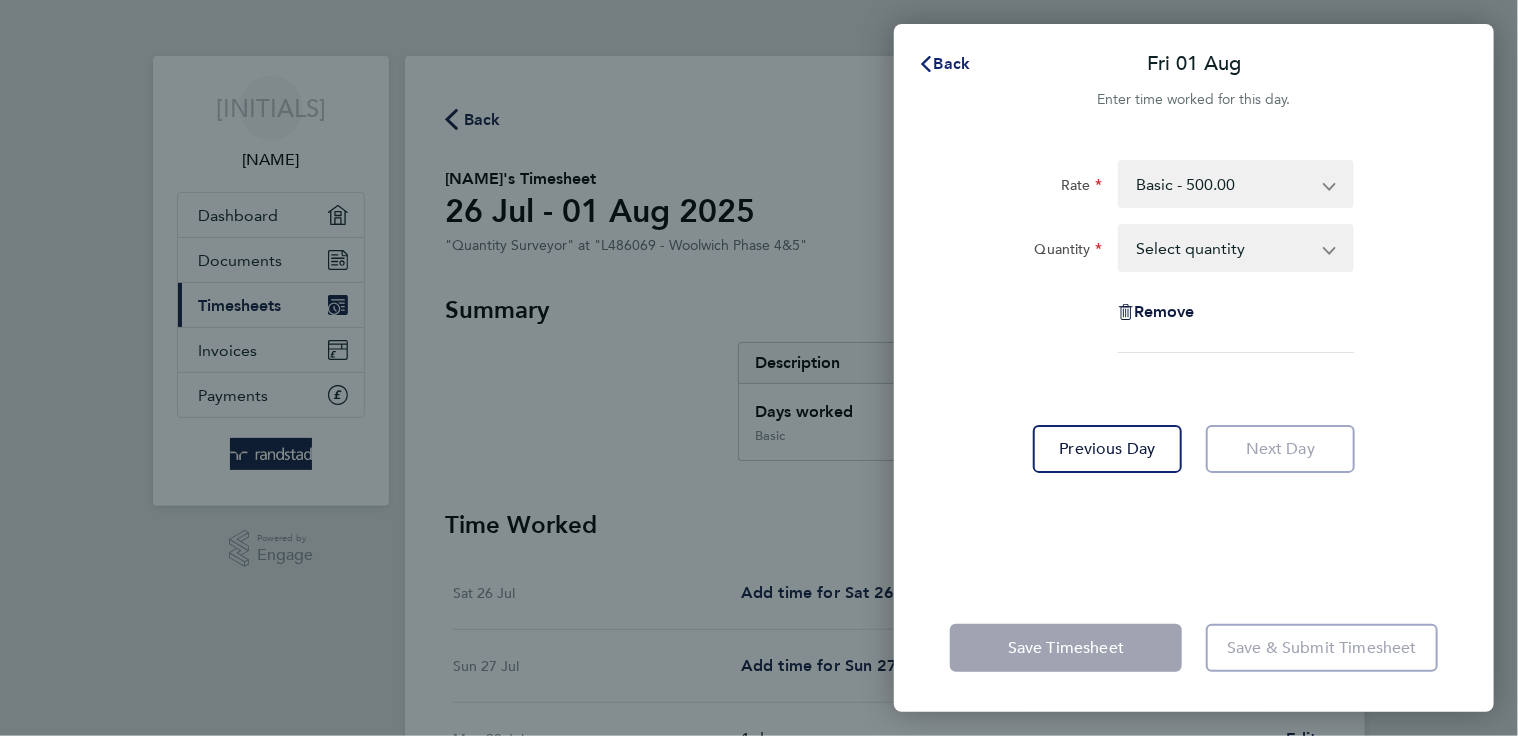 click on "Back" 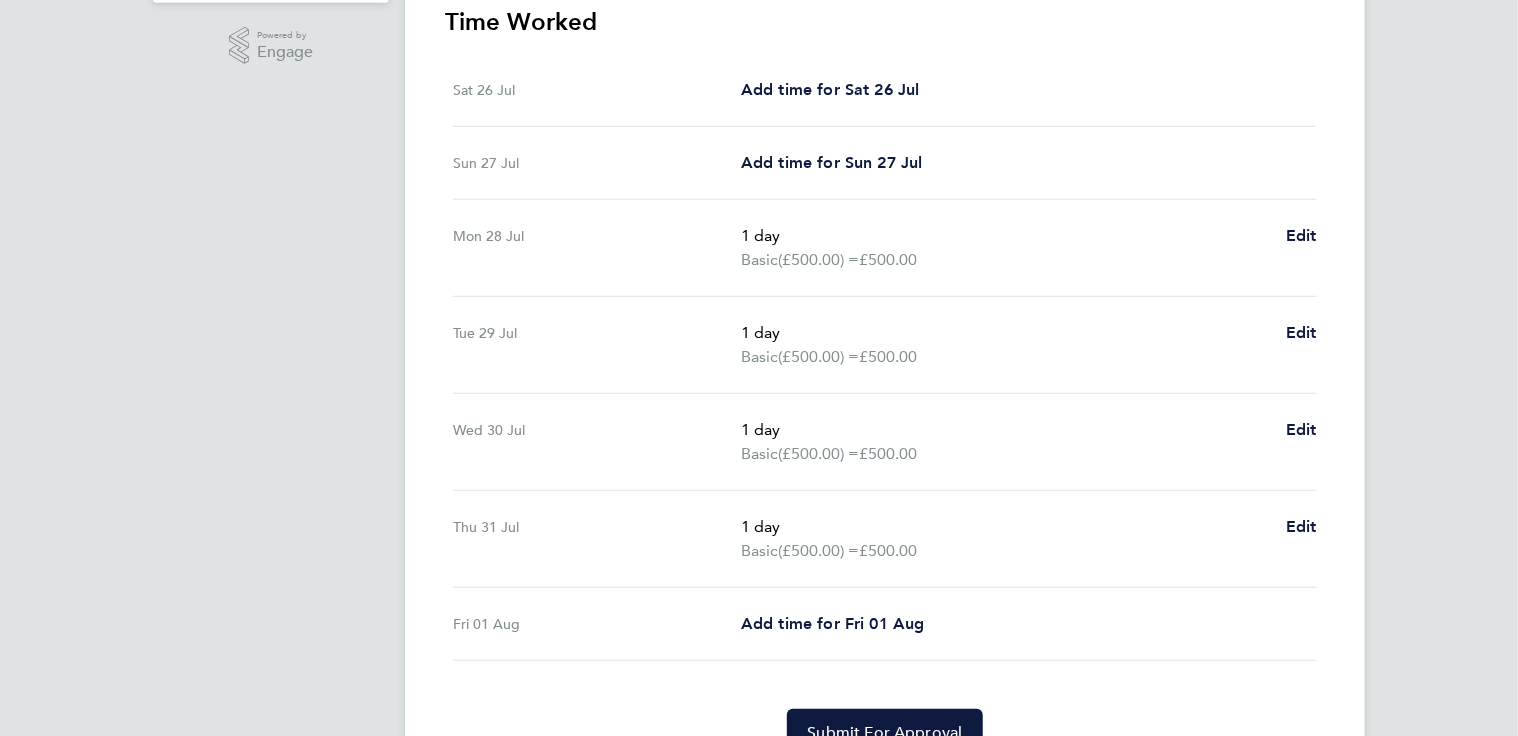 scroll, scrollTop: 600, scrollLeft: 0, axis: vertical 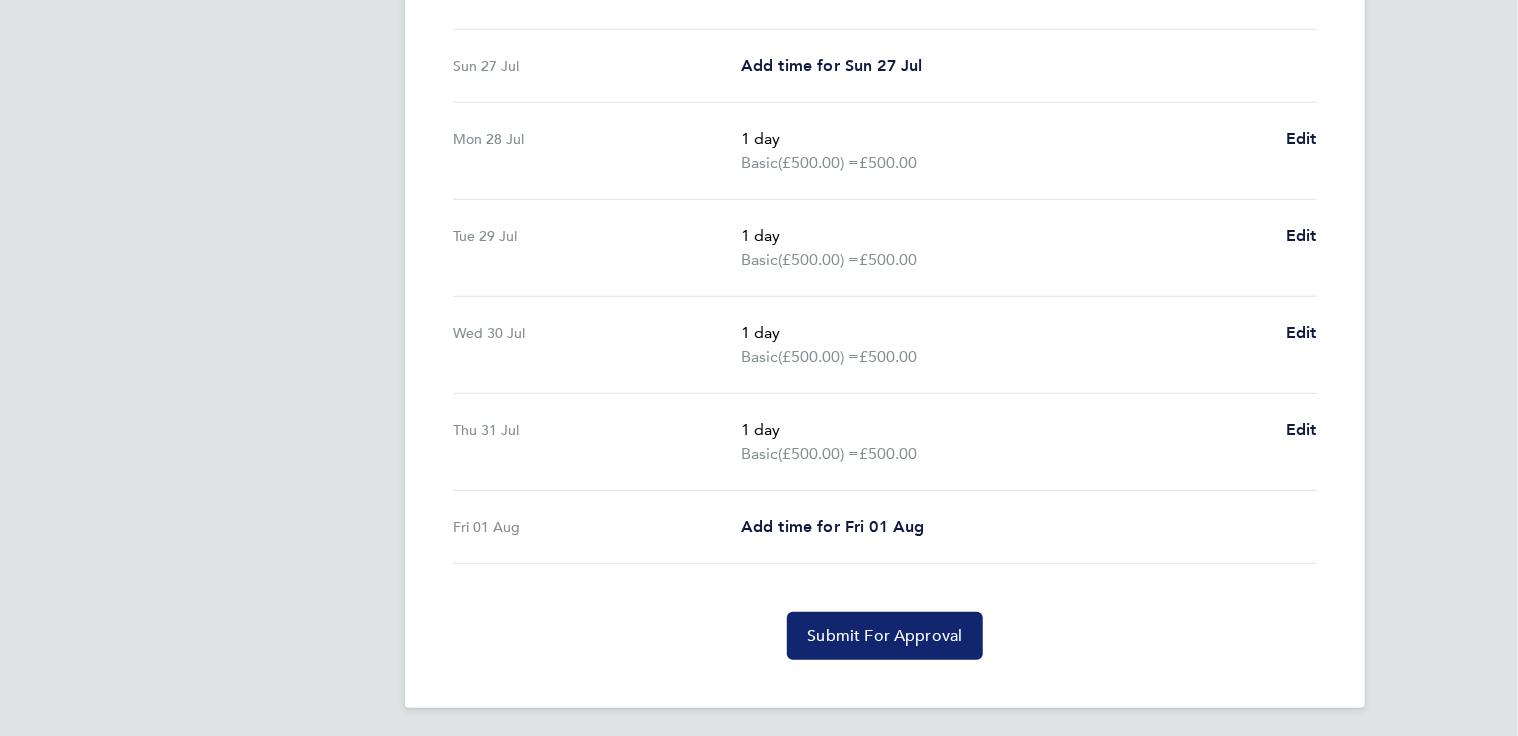 click on "Submit For Approval" 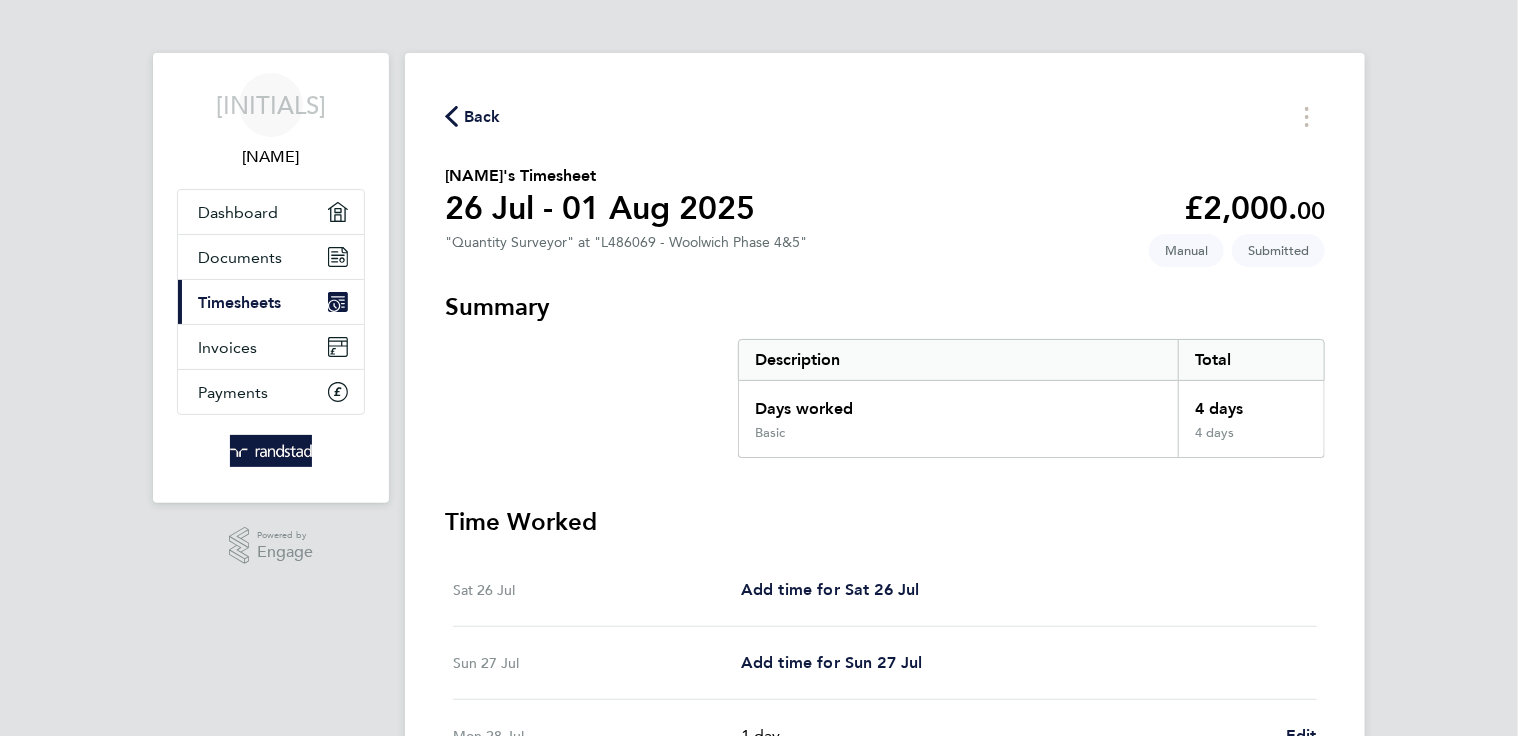 scroll, scrollTop: 0, scrollLeft: 0, axis: both 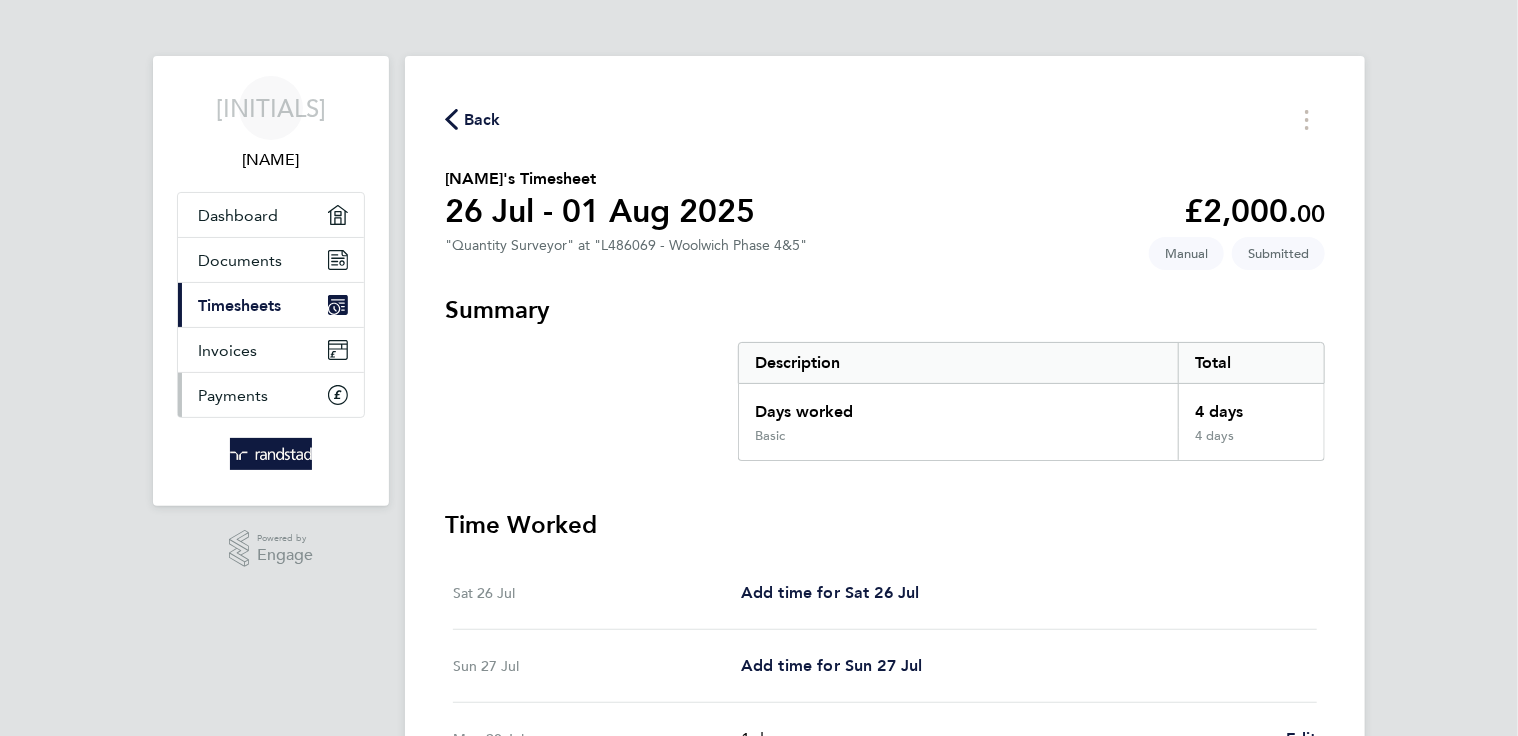 click on "Payments" at bounding box center (233, 395) 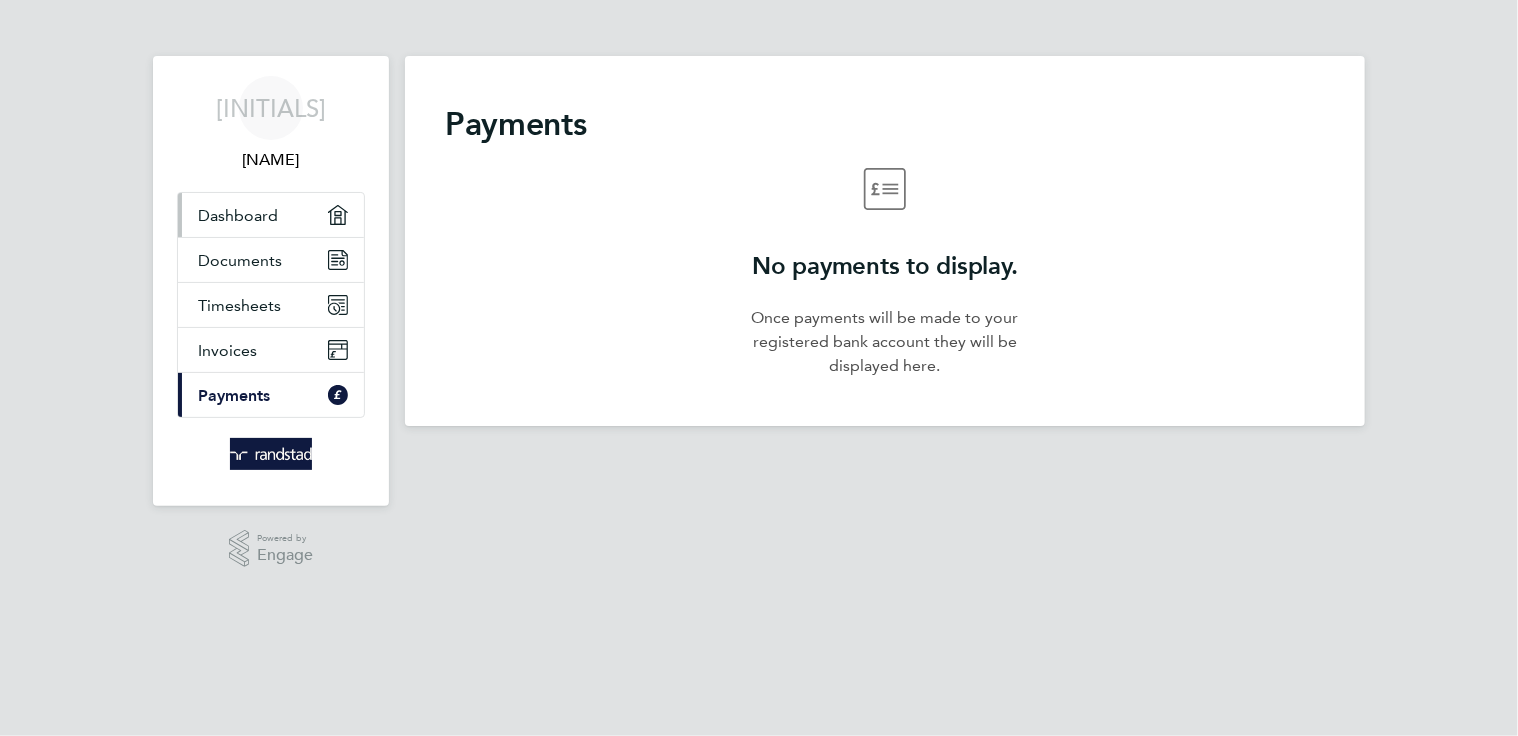 click on "Dashboard" at bounding box center (238, 215) 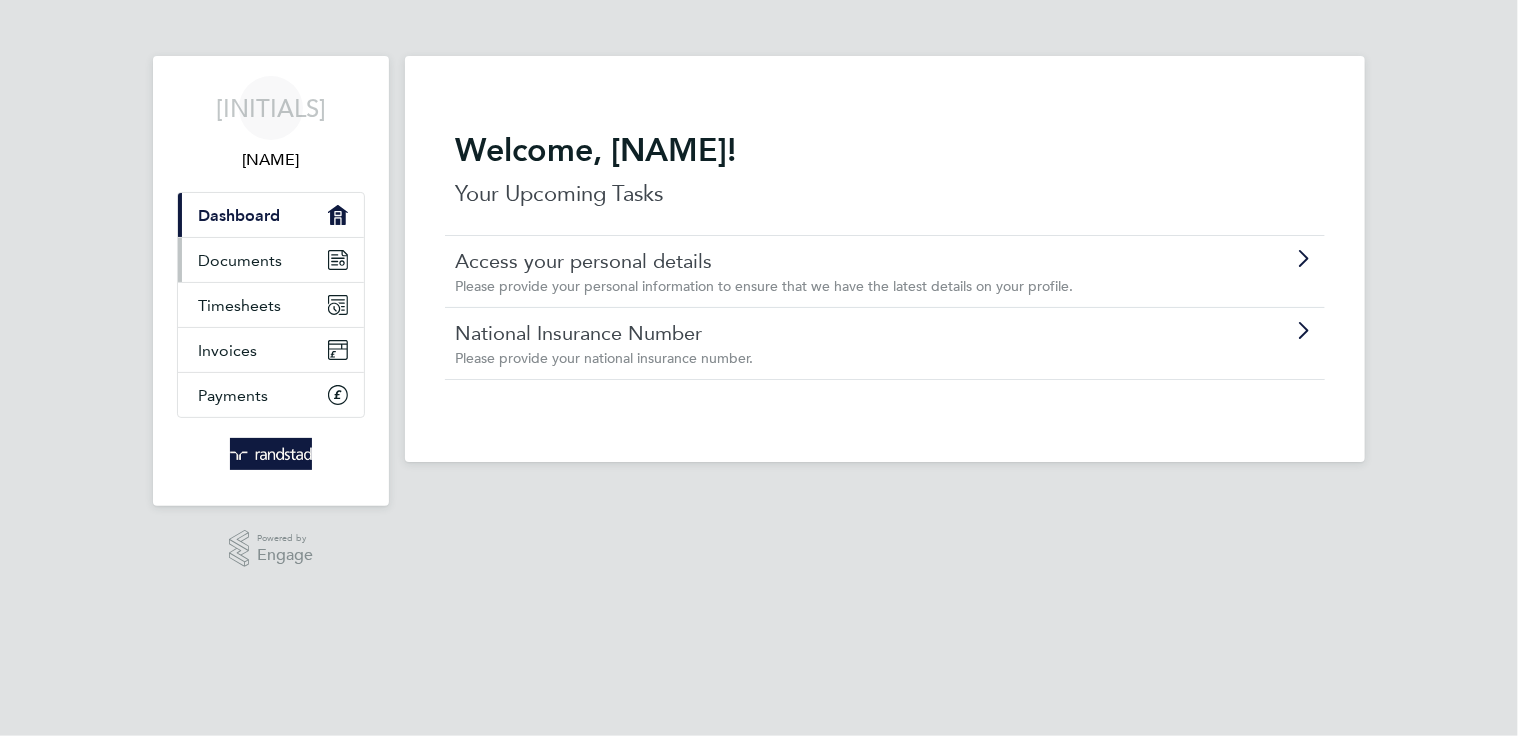 click on "Documents" at bounding box center [240, 260] 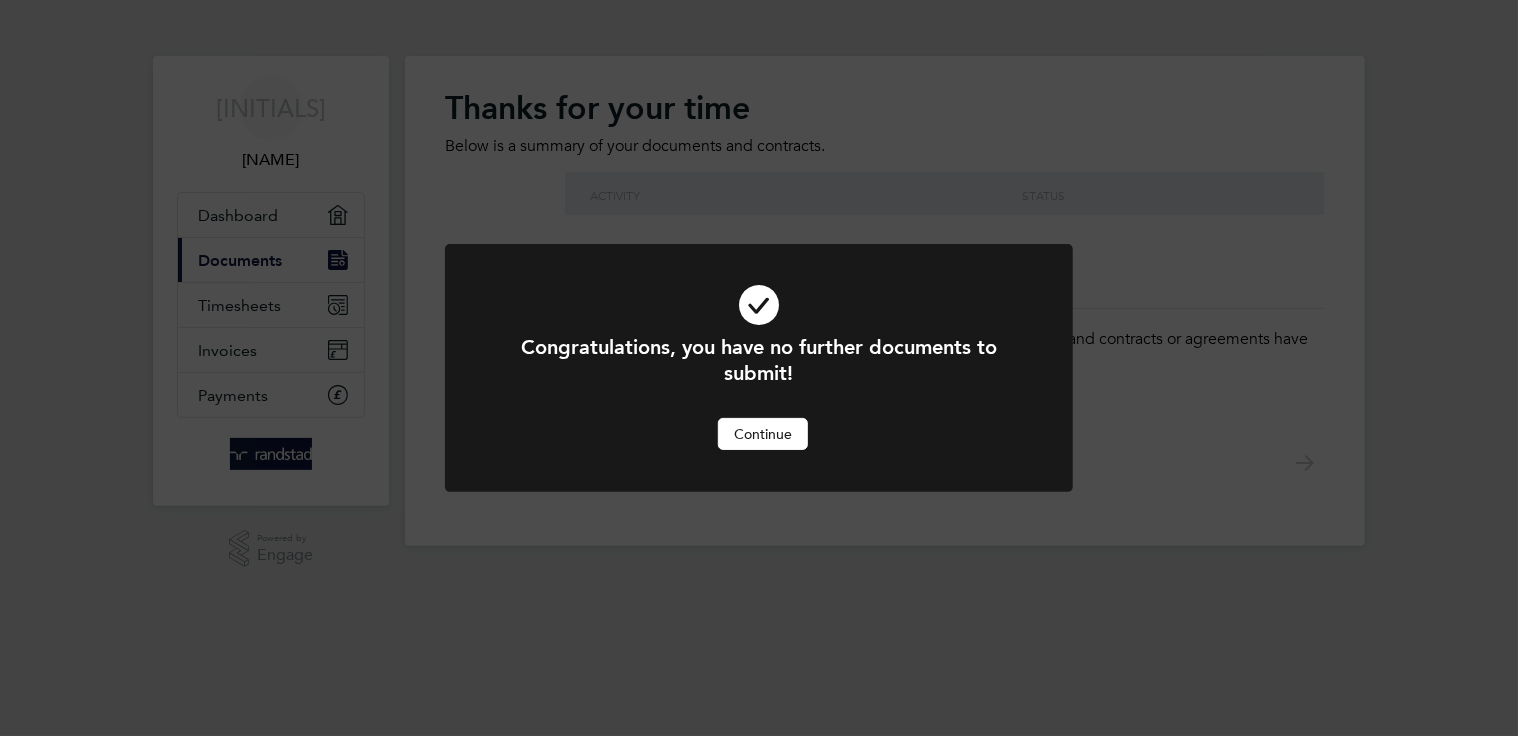 click on "Congratulations, you have no further documents to submit! Cancel Continue" 